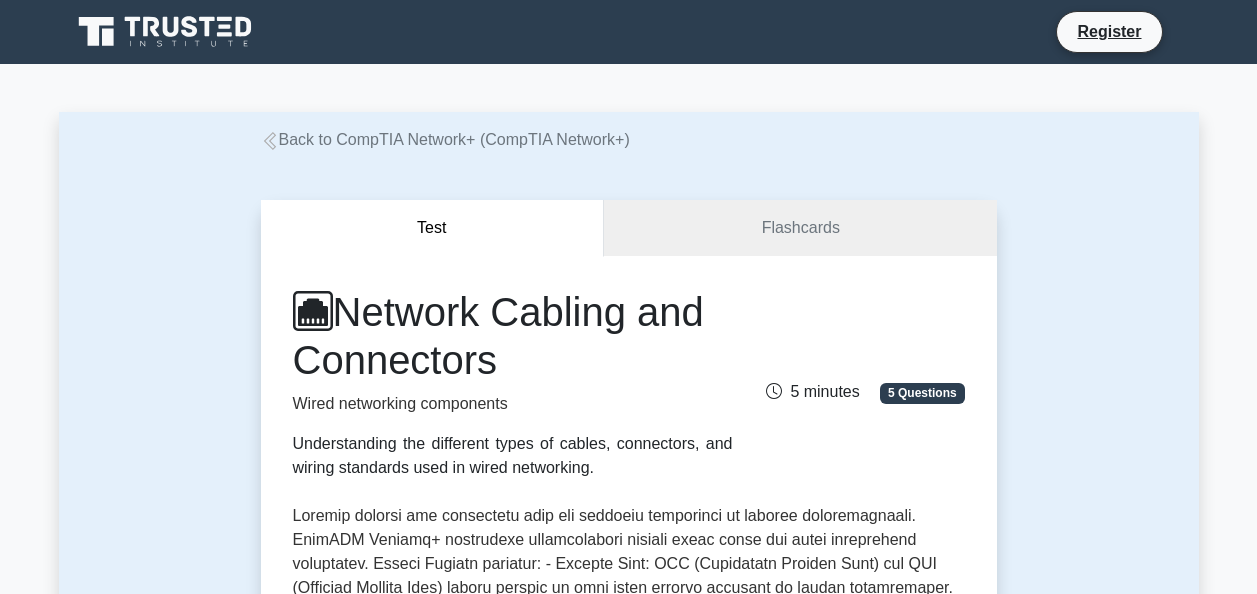 scroll, scrollTop: 0, scrollLeft: 0, axis: both 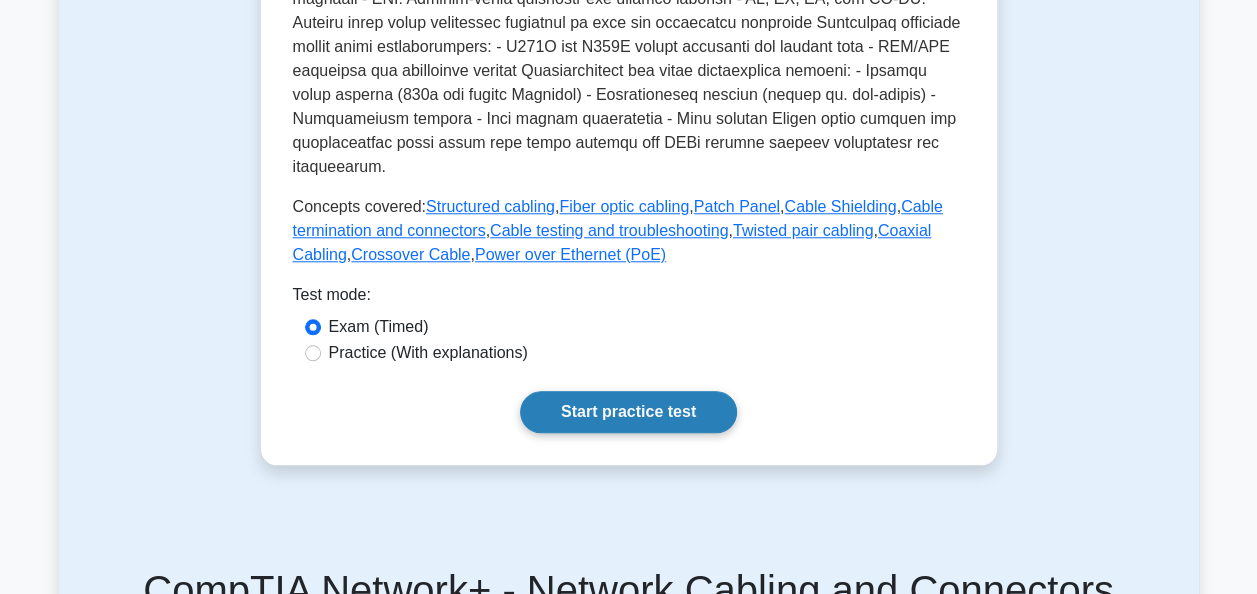 click on "Start practice test" at bounding box center (628, 412) 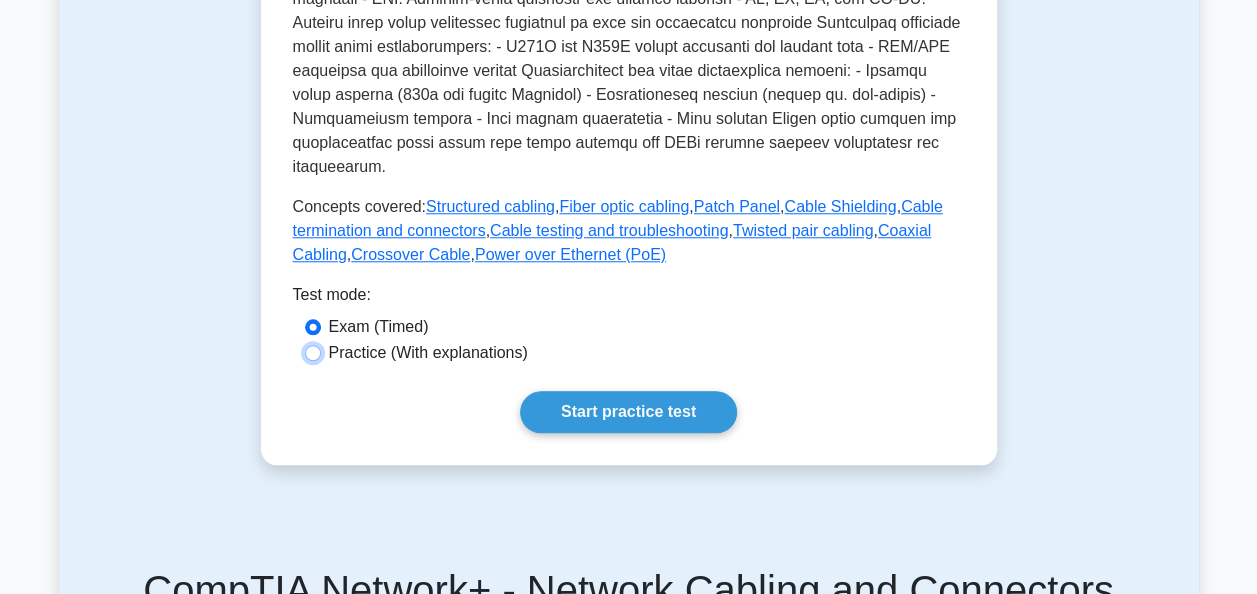 click on "Practice (With explanations)" at bounding box center (313, 353) 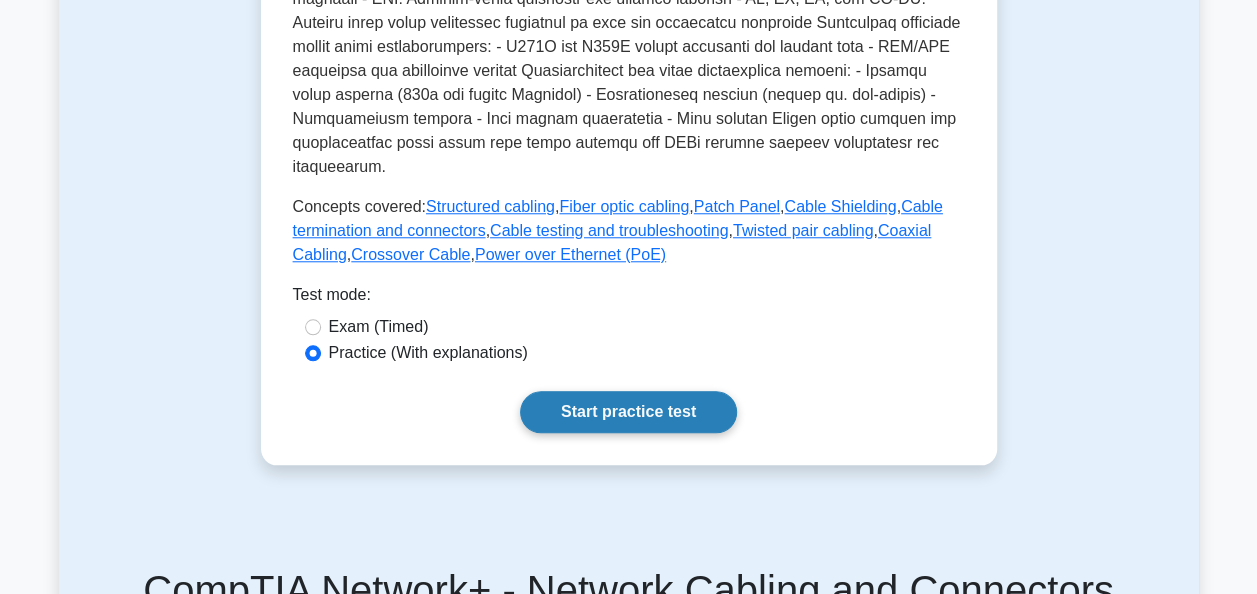 click on "Start practice test" at bounding box center (628, 412) 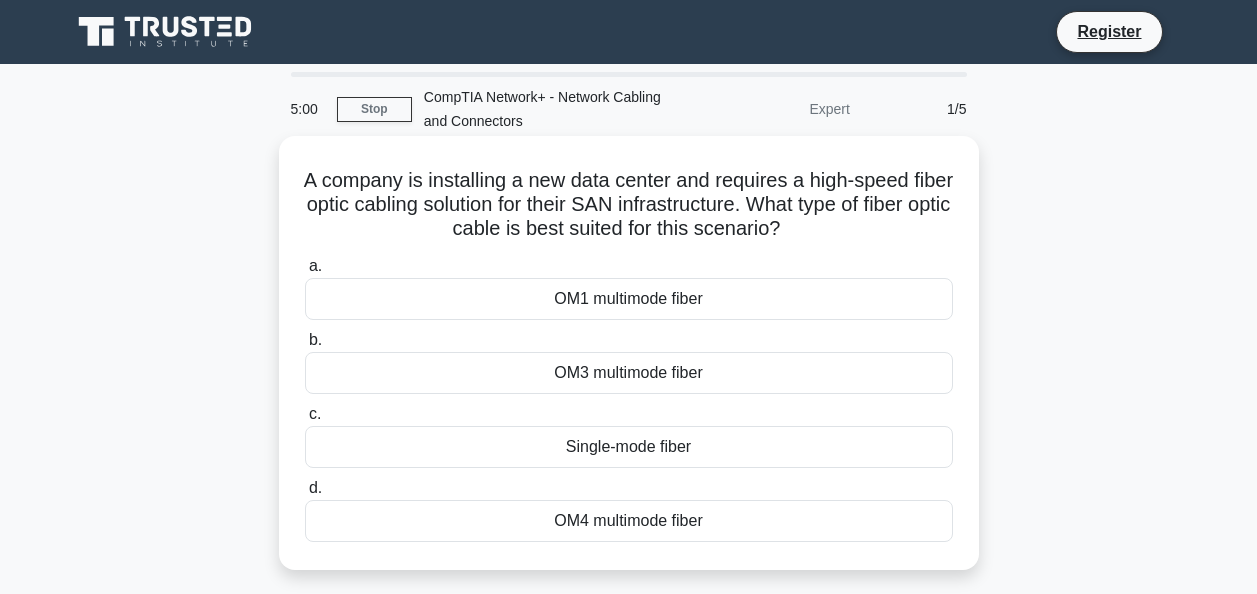 scroll, scrollTop: 0, scrollLeft: 0, axis: both 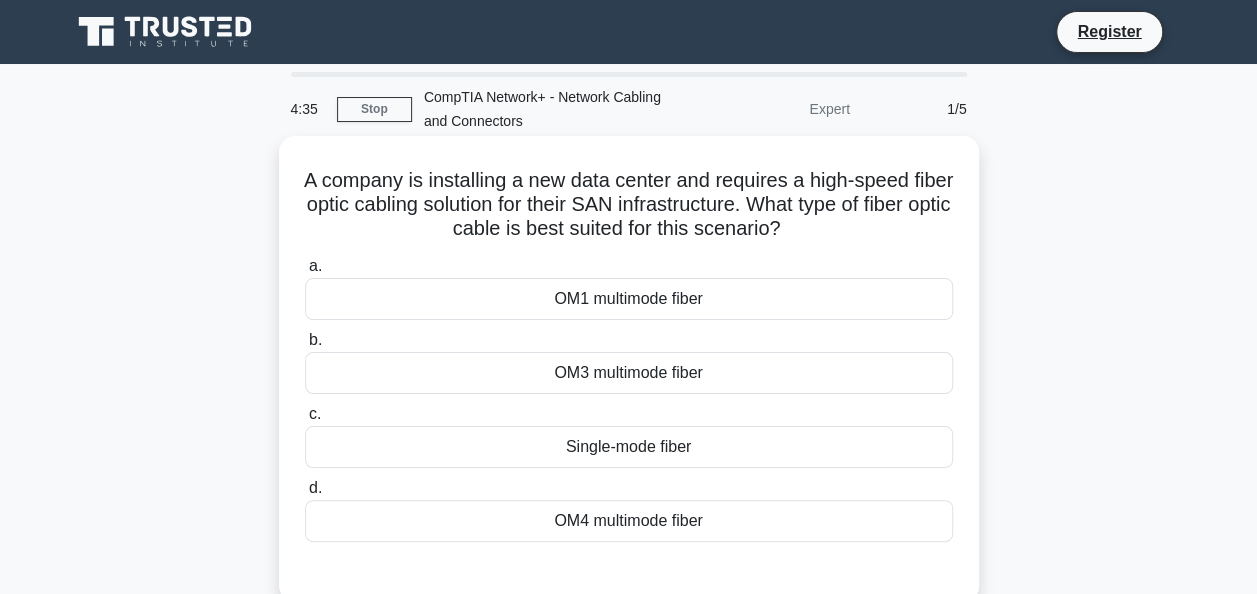 click on "OM3 multimode fiber" at bounding box center (629, 373) 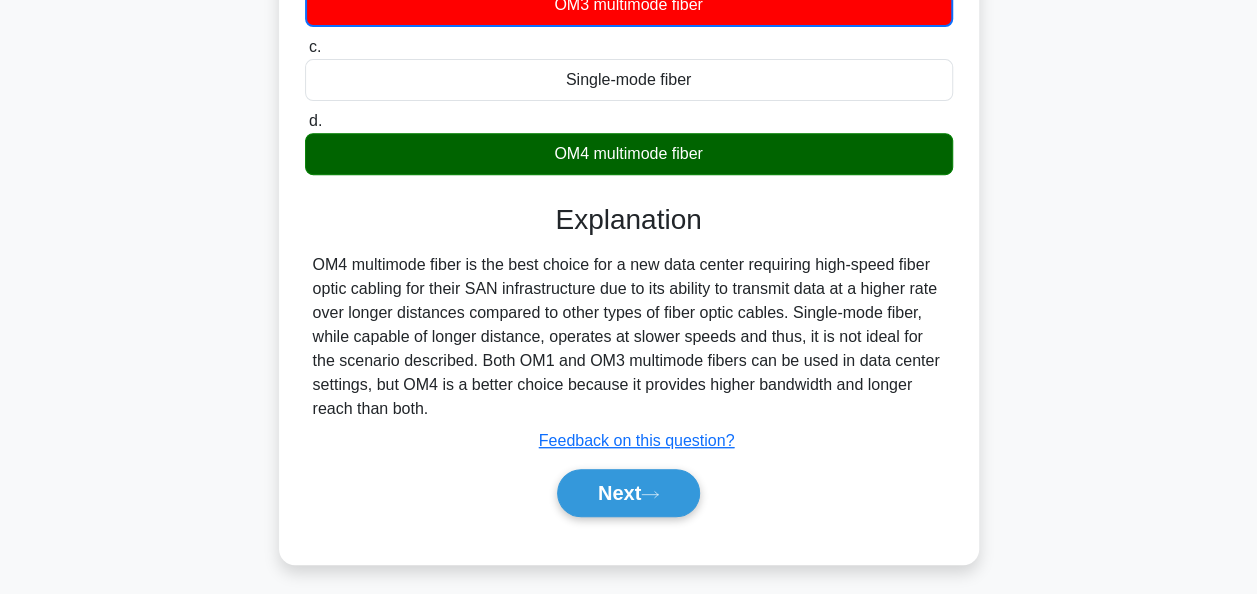 scroll, scrollTop: 400, scrollLeft: 0, axis: vertical 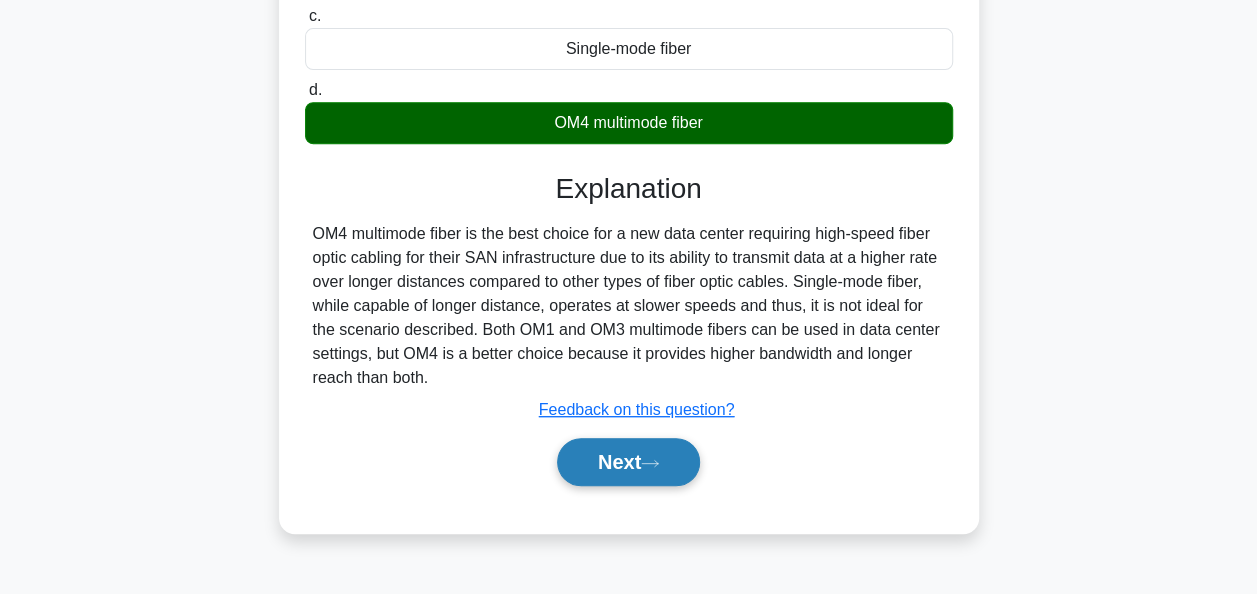 click on "Next" at bounding box center (628, 462) 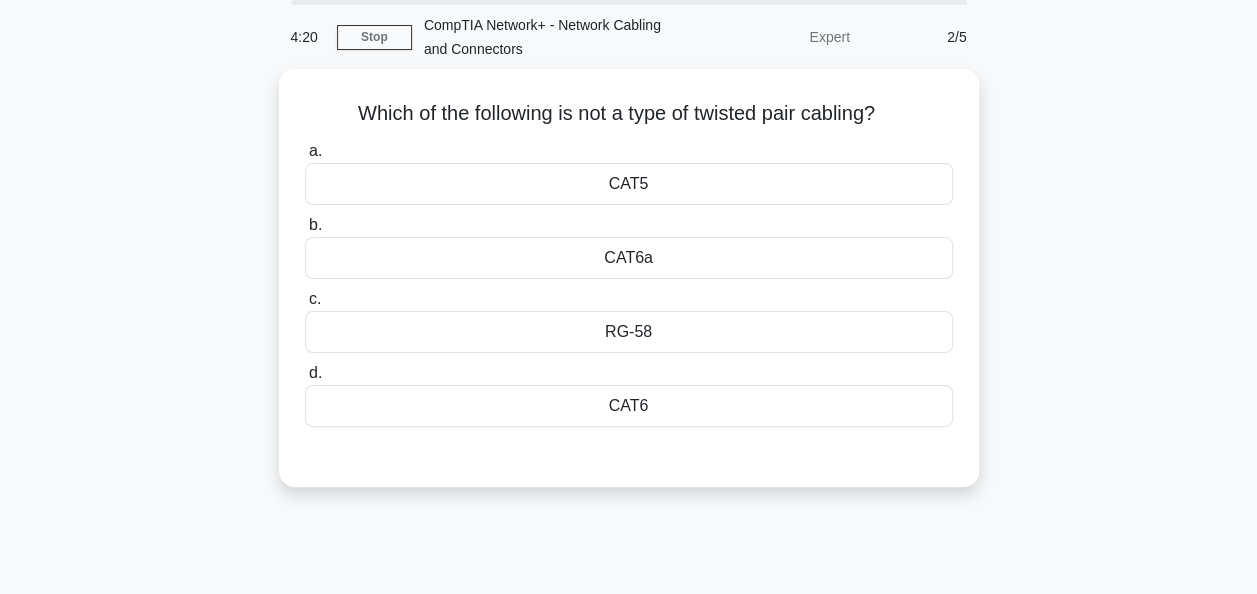 scroll, scrollTop: 0, scrollLeft: 0, axis: both 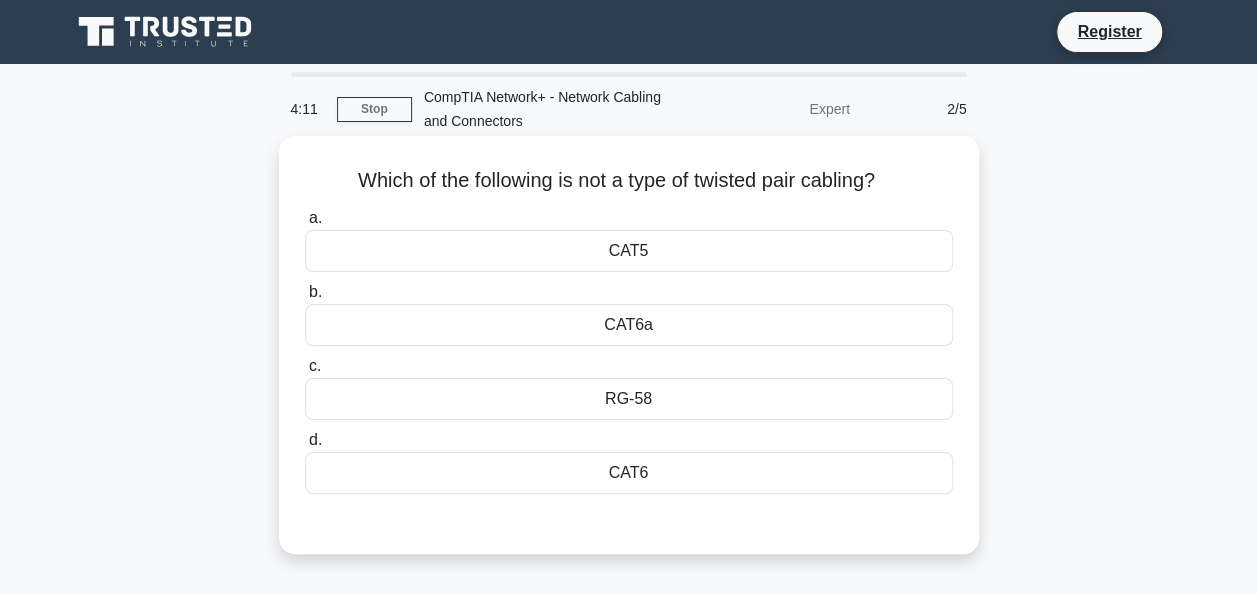 click on "RG-58" at bounding box center (629, 399) 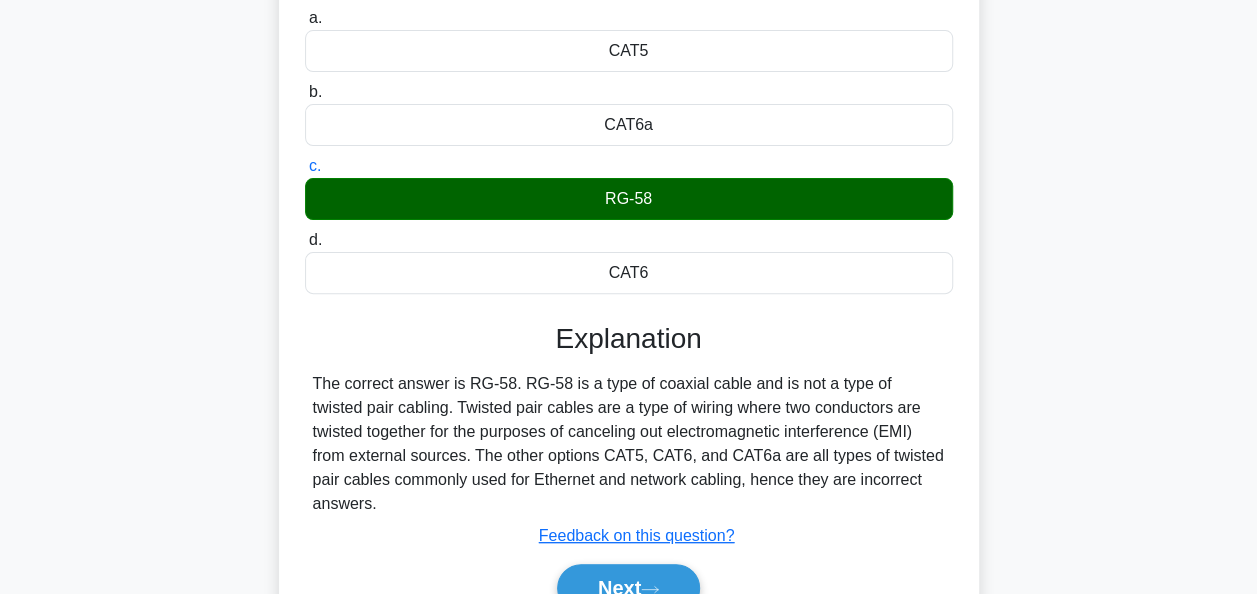 scroll, scrollTop: 300, scrollLeft: 0, axis: vertical 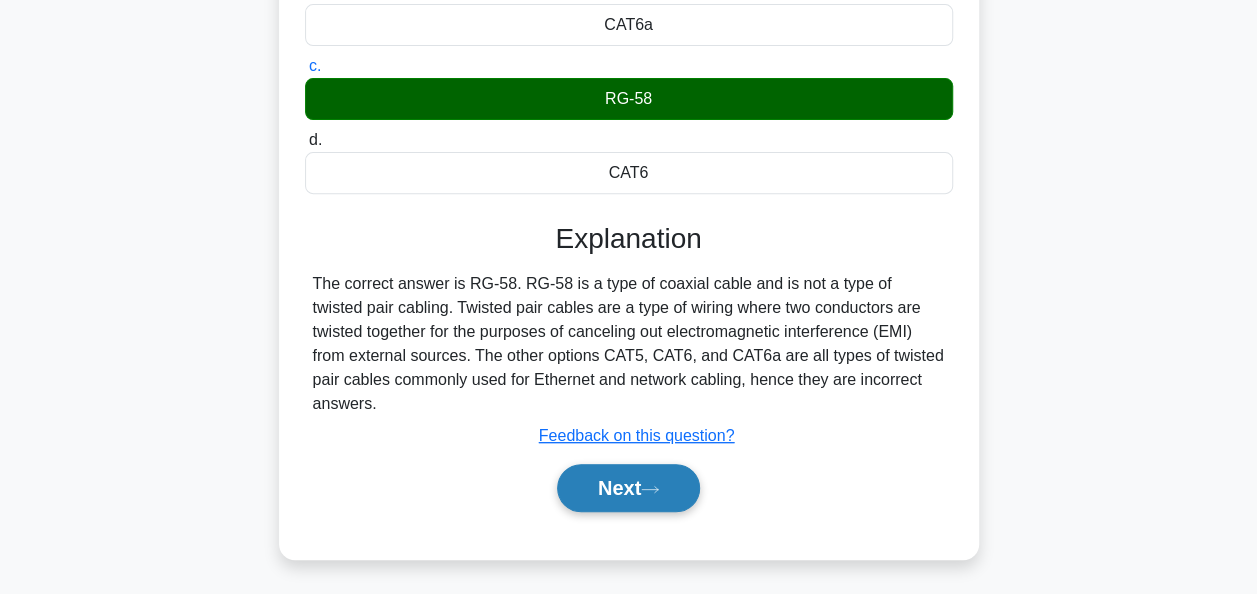 click on "Next" at bounding box center (628, 488) 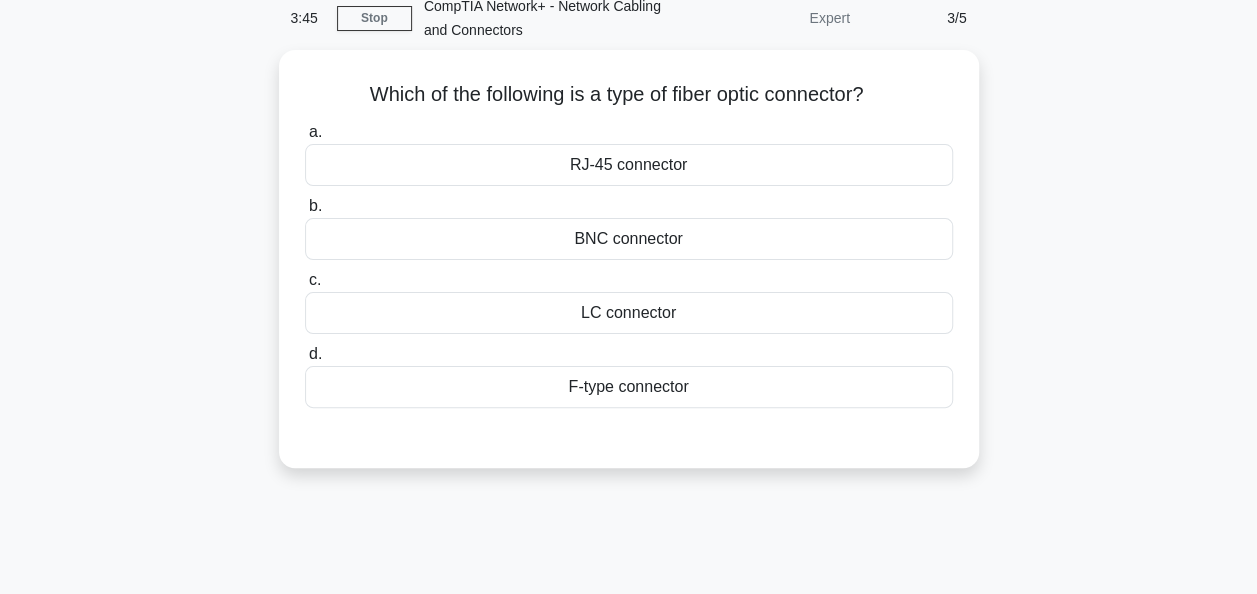 scroll, scrollTop: 0, scrollLeft: 0, axis: both 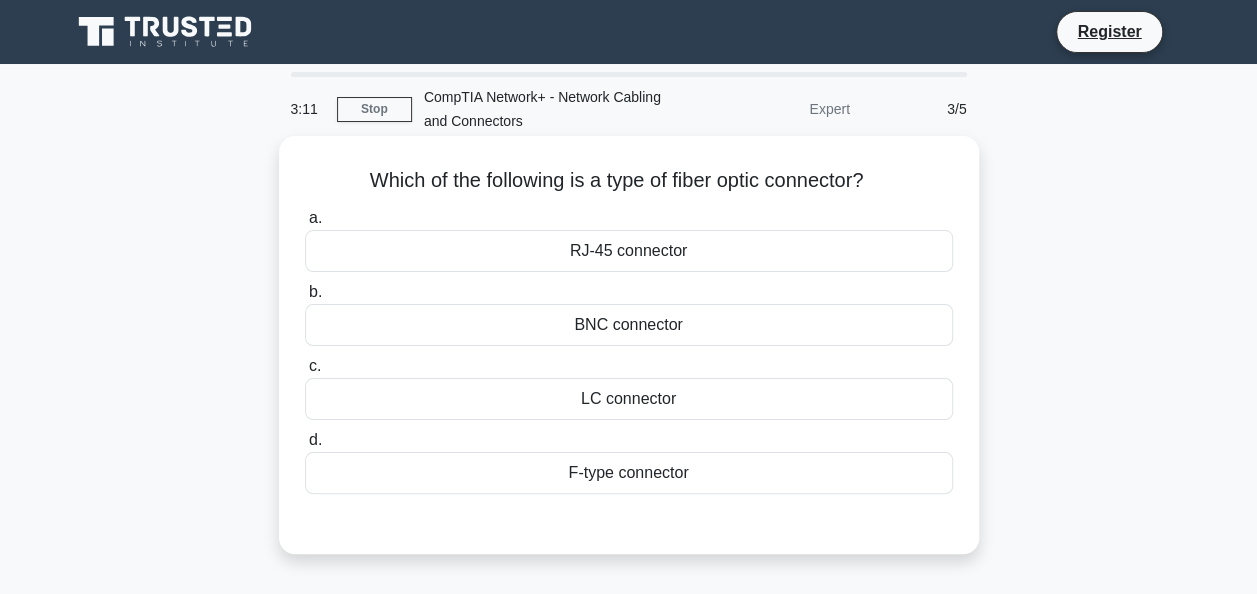 click on "LC connector" at bounding box center [629, 399] 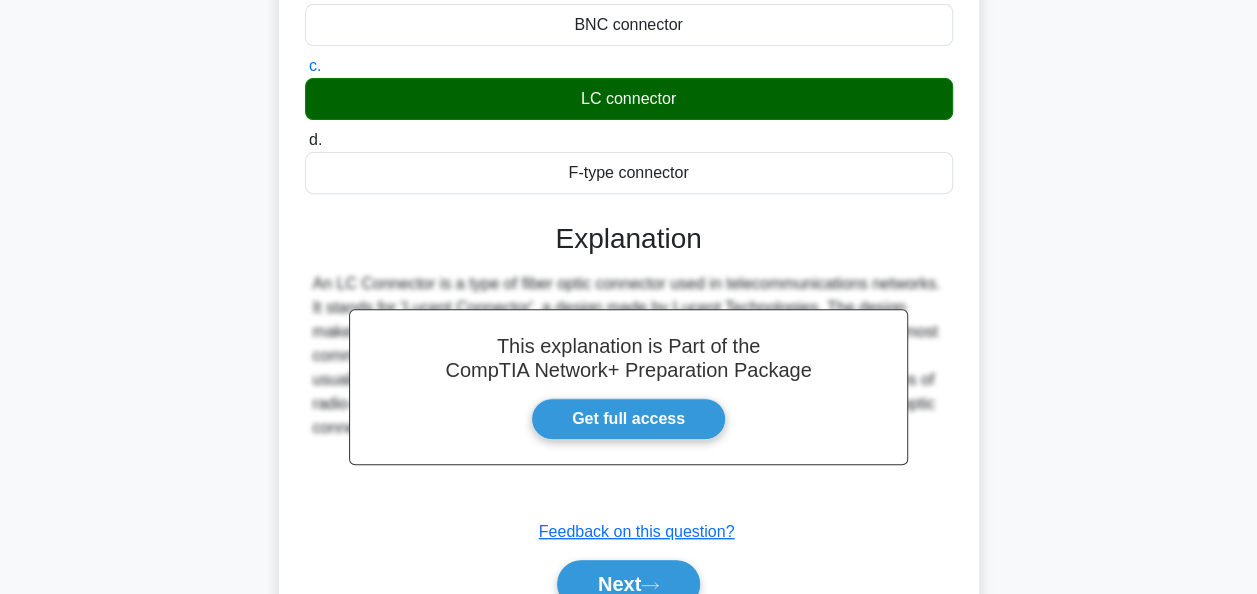 scroll, scrollTop: 400, scrollLeft: 0, axis: vertical 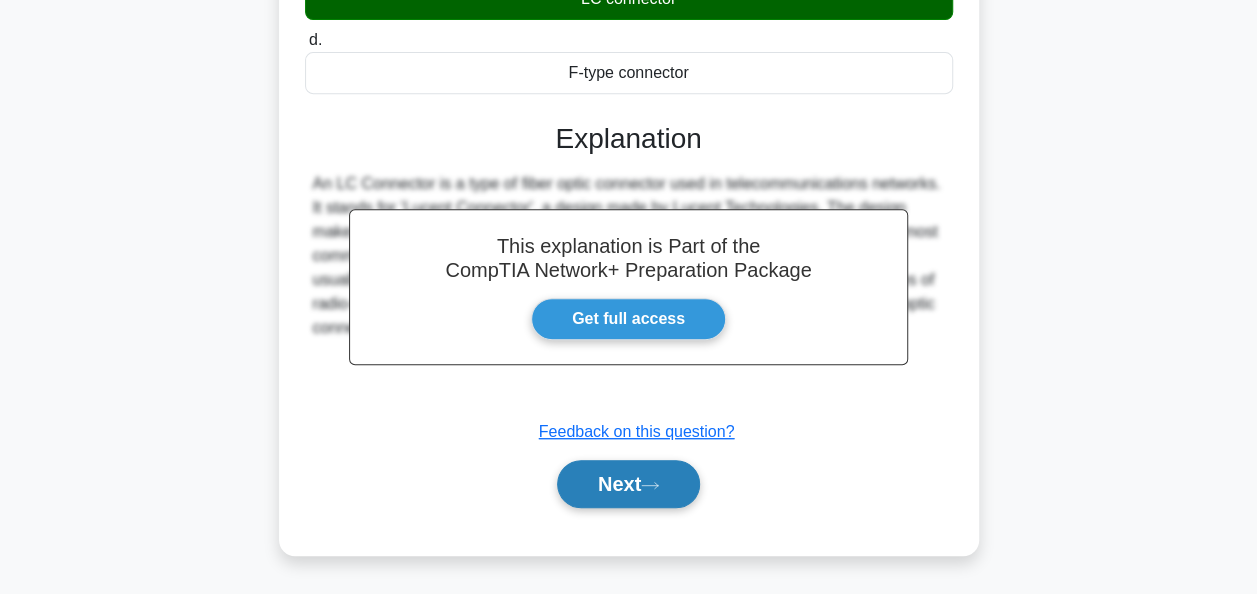 click 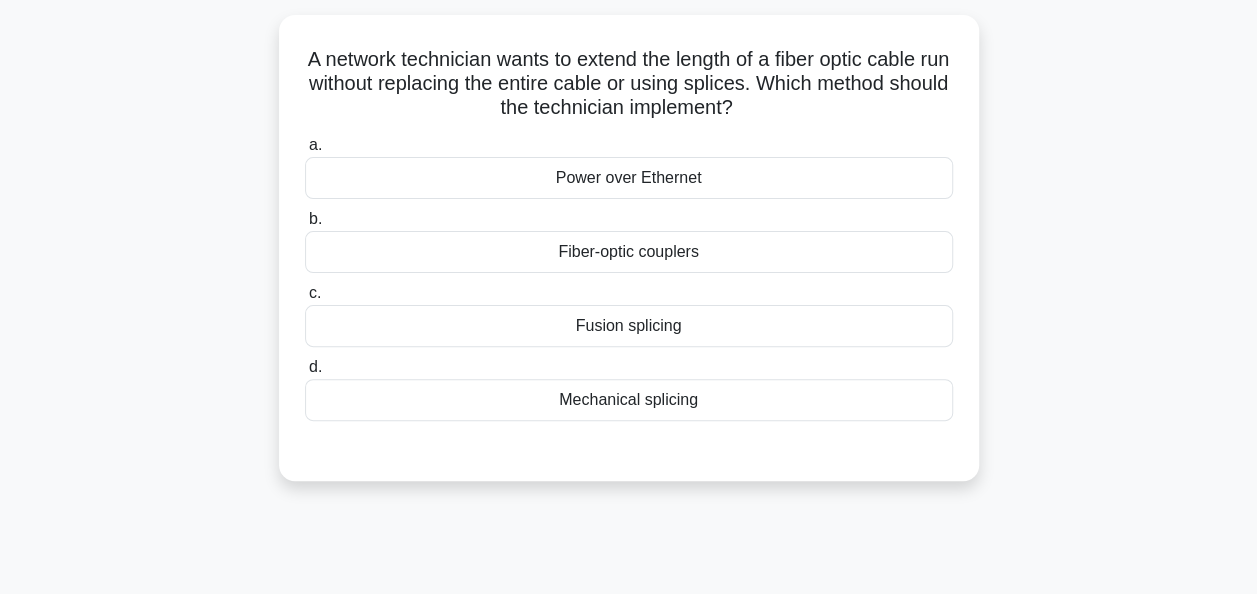 scroll, scrollTop: 100, scrollLeft: 0, axis: vertical 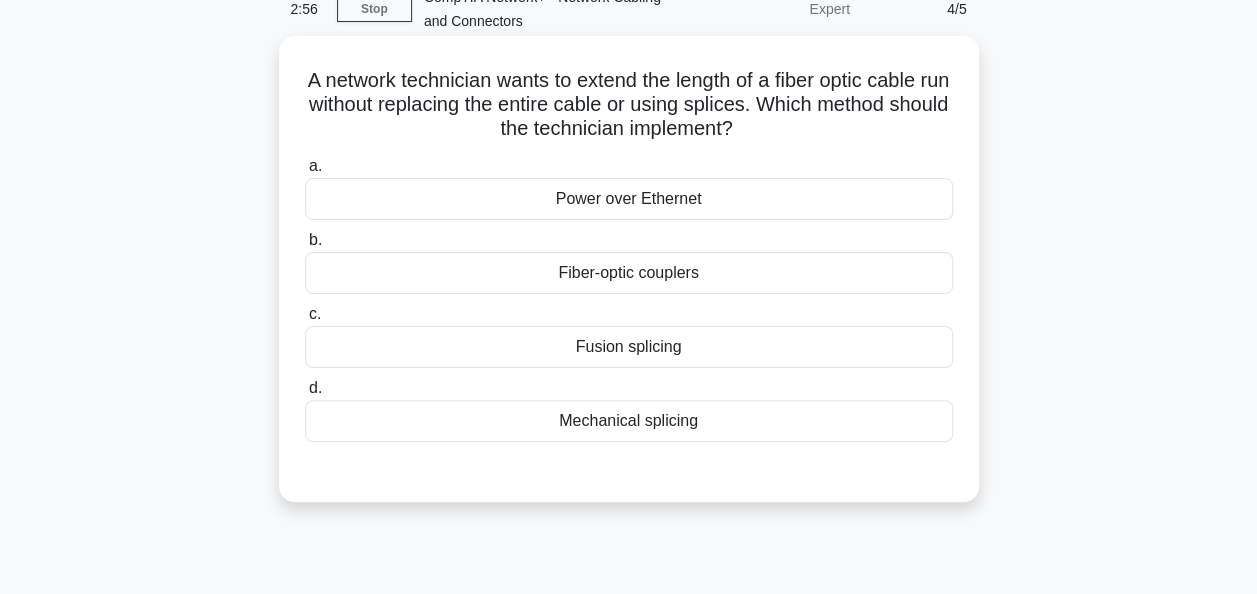 click on "Fiber-optic couplers" at bounding box center (629, 273) 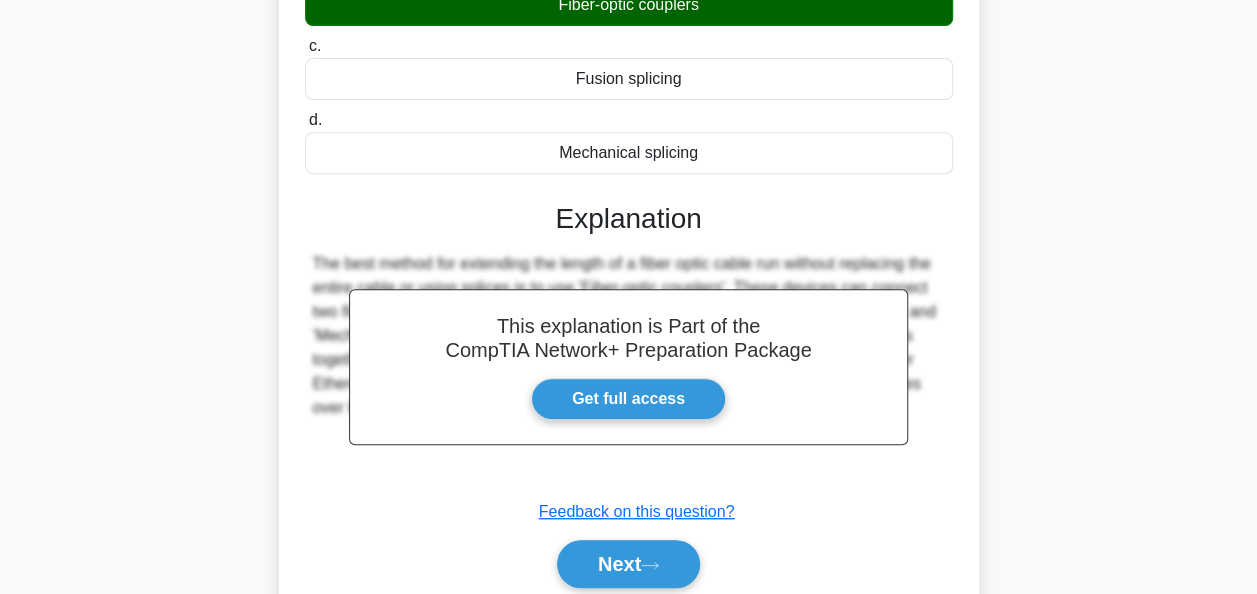 scroll, scrollTop: 400, scrollLeft: 0, axis: vertical 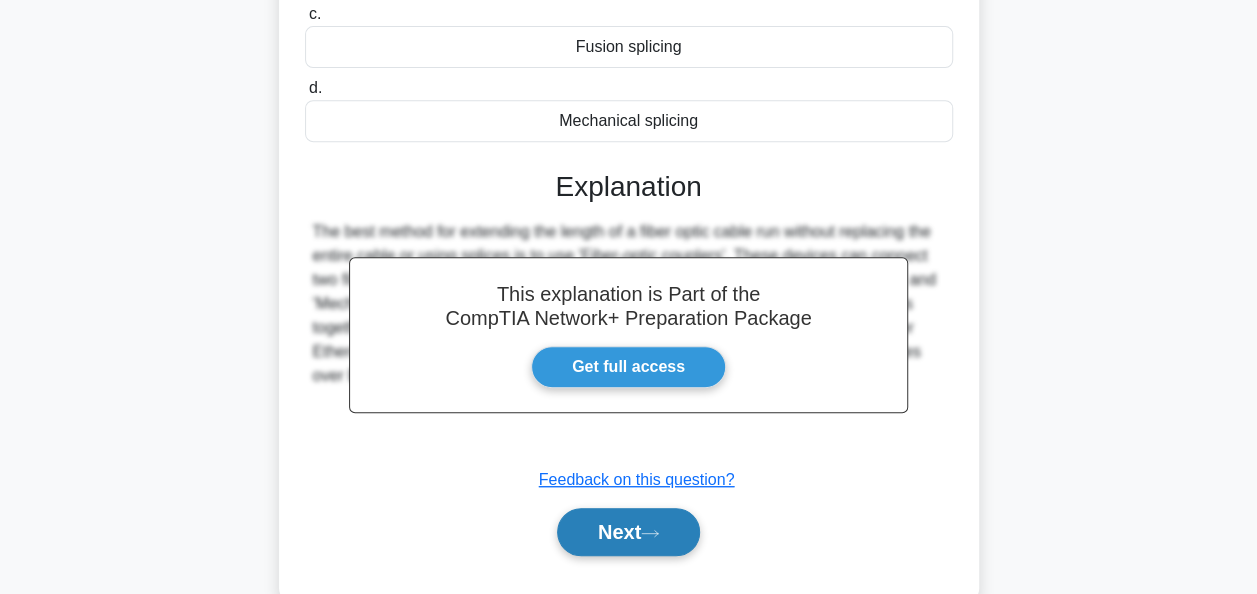 click on "Next" at bounding box center (628, 532) 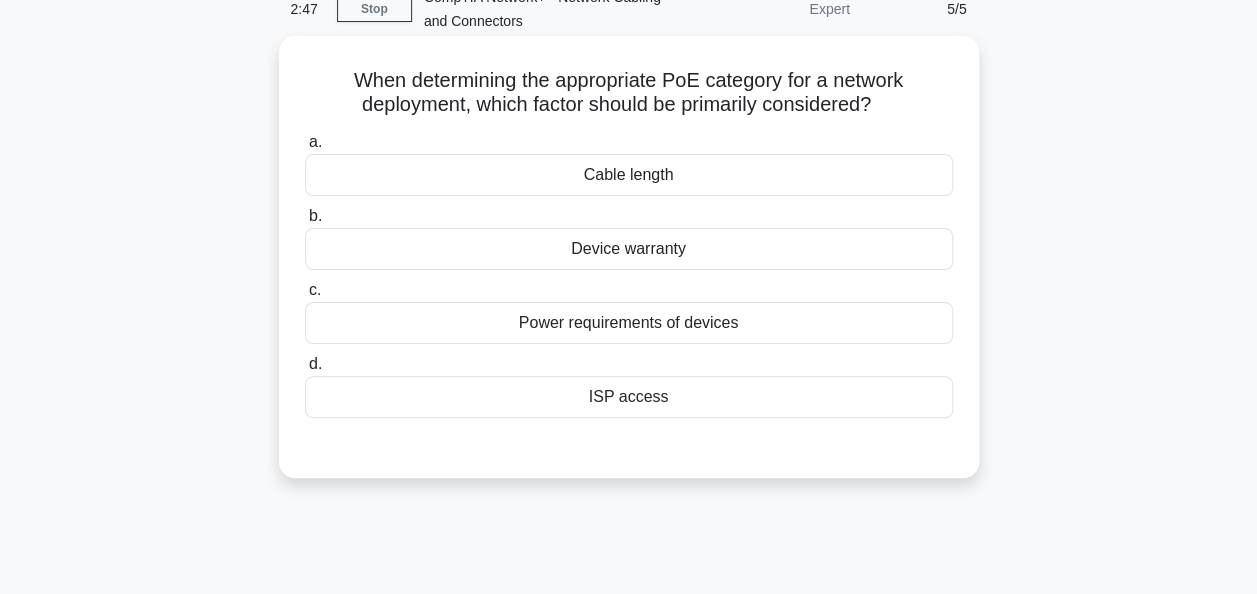 scroll, scrollTop: 0, scrollLeft: 0, axis: both 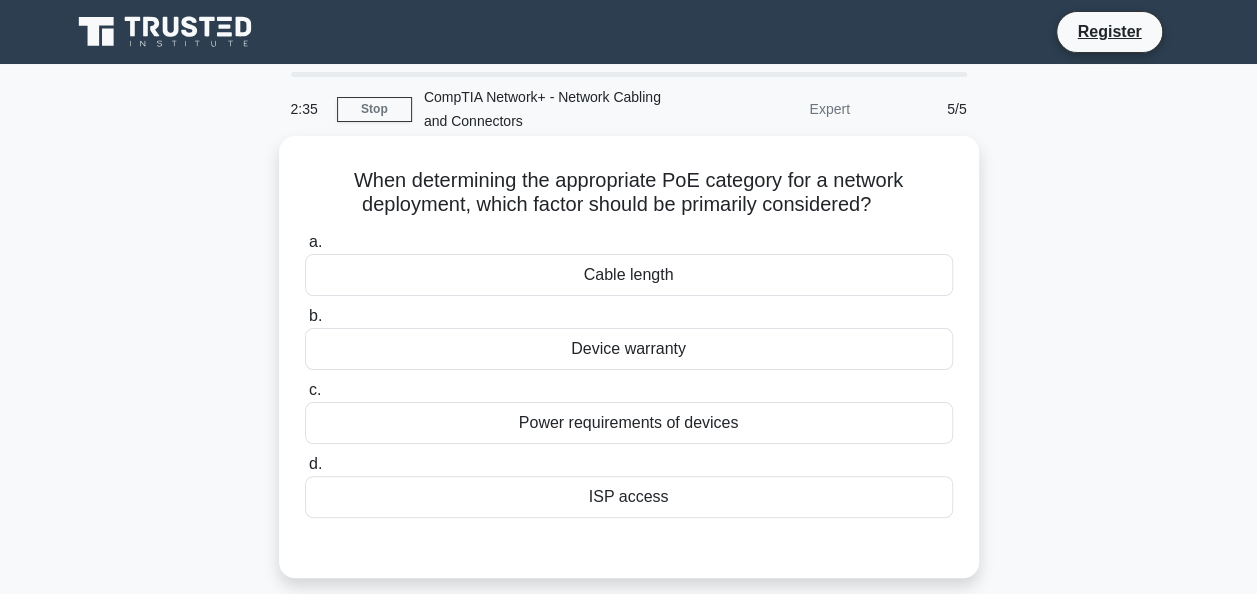click on "Cable length" at bounding box center (629, 275) 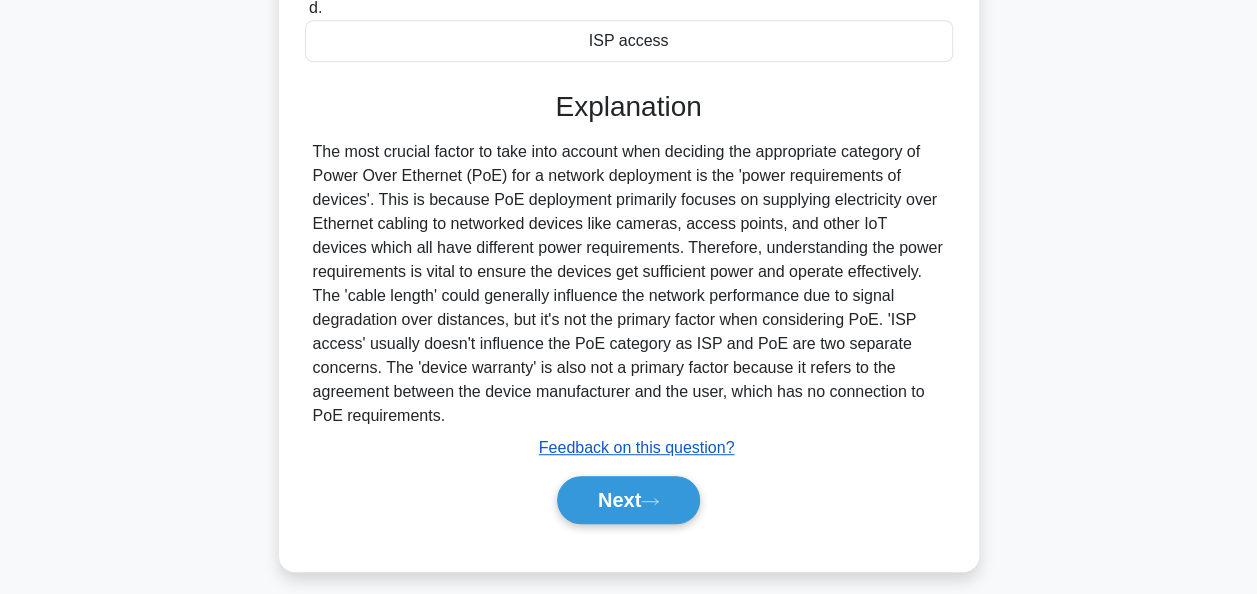 scroll, scrollTop: 486, scrollLeft: 0, axis: vertical 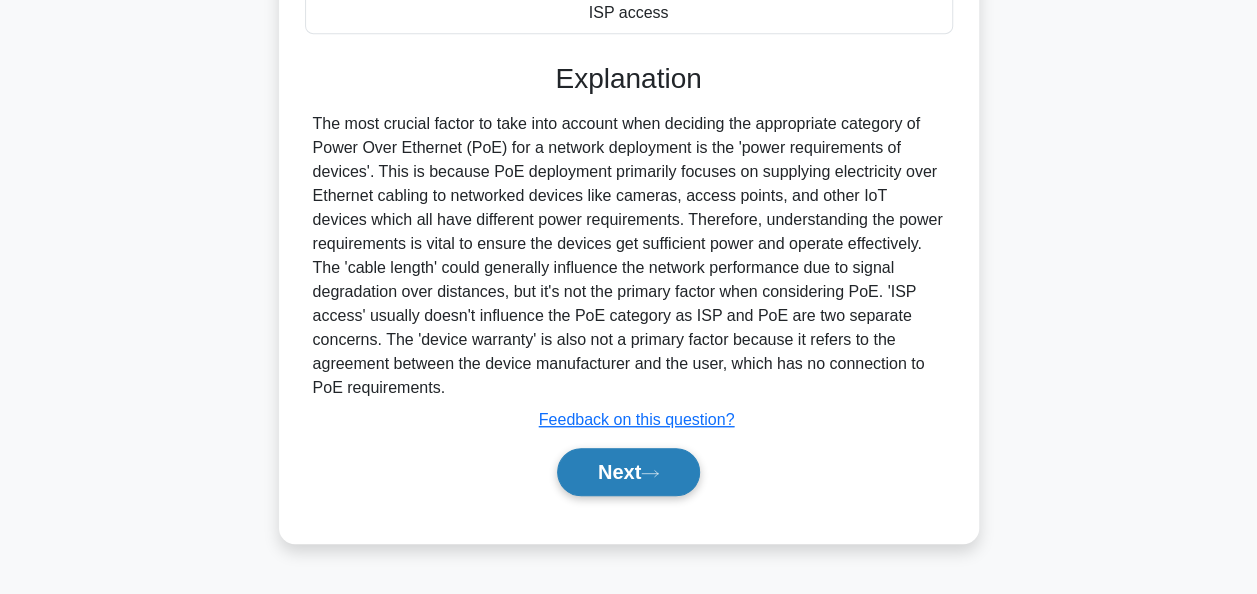 click on "Next" at bounding box center [628, 472] 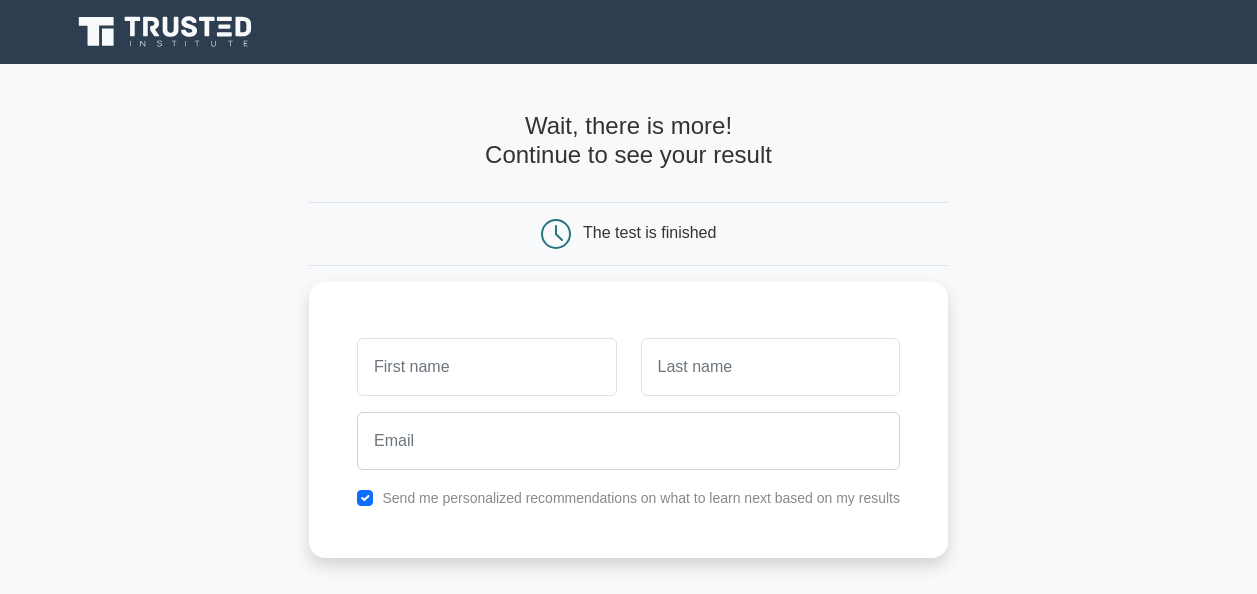 scroll, scrollTop: 0, scrollLeft: 0, axis: both 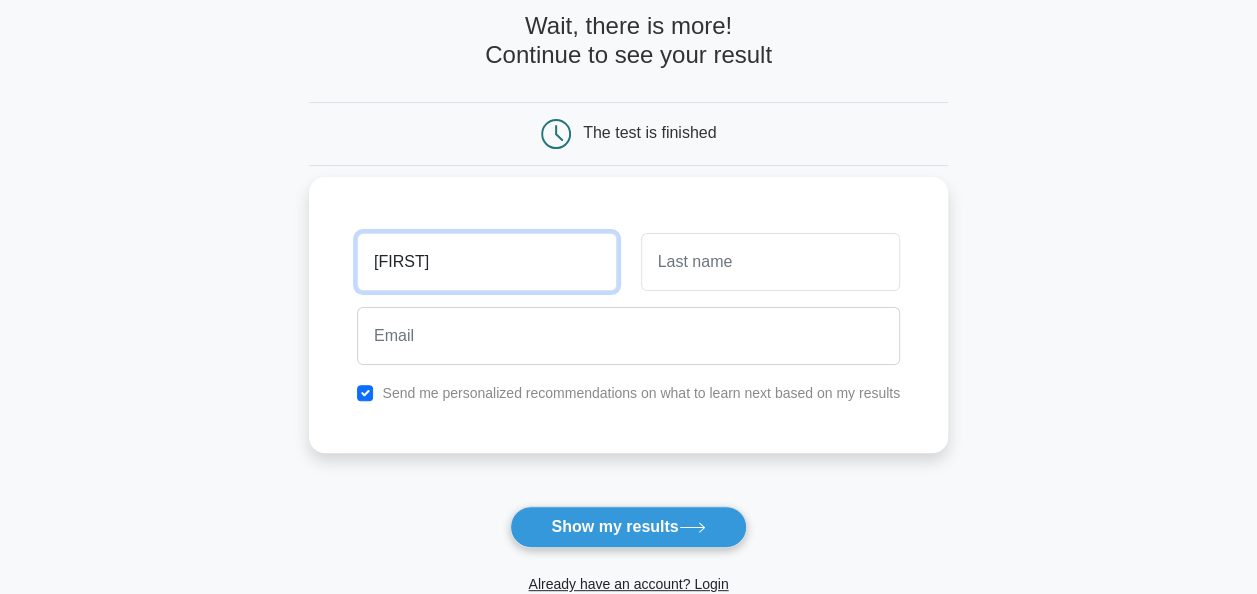 click on "Louwan" at bounding box center (486, 262) 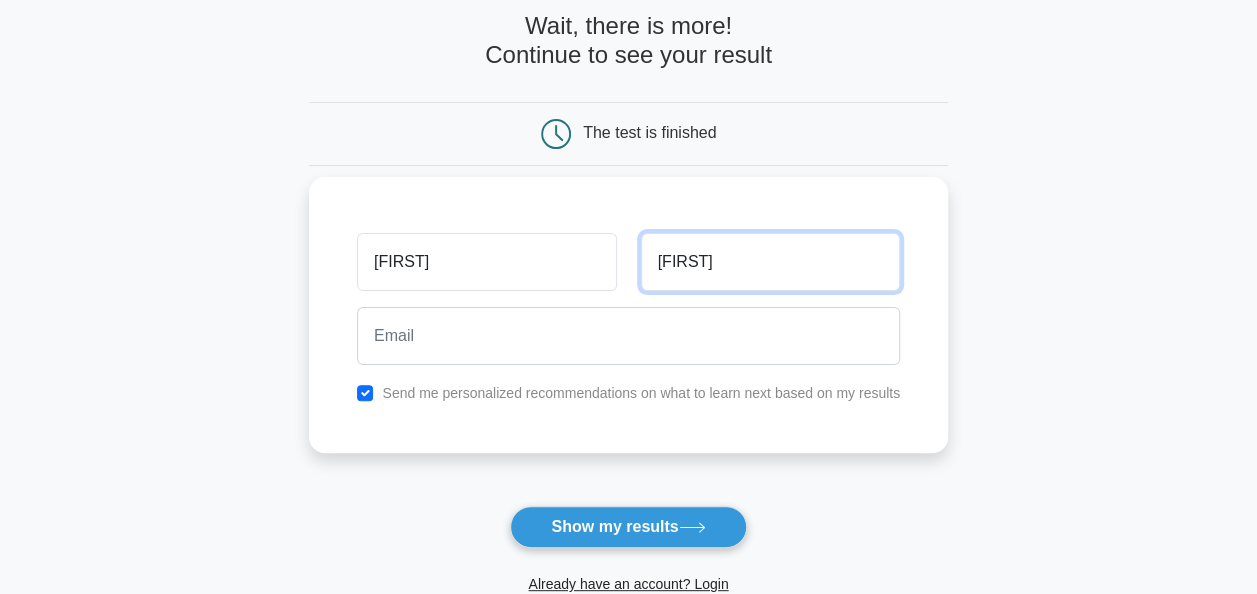 type on "Boltman" 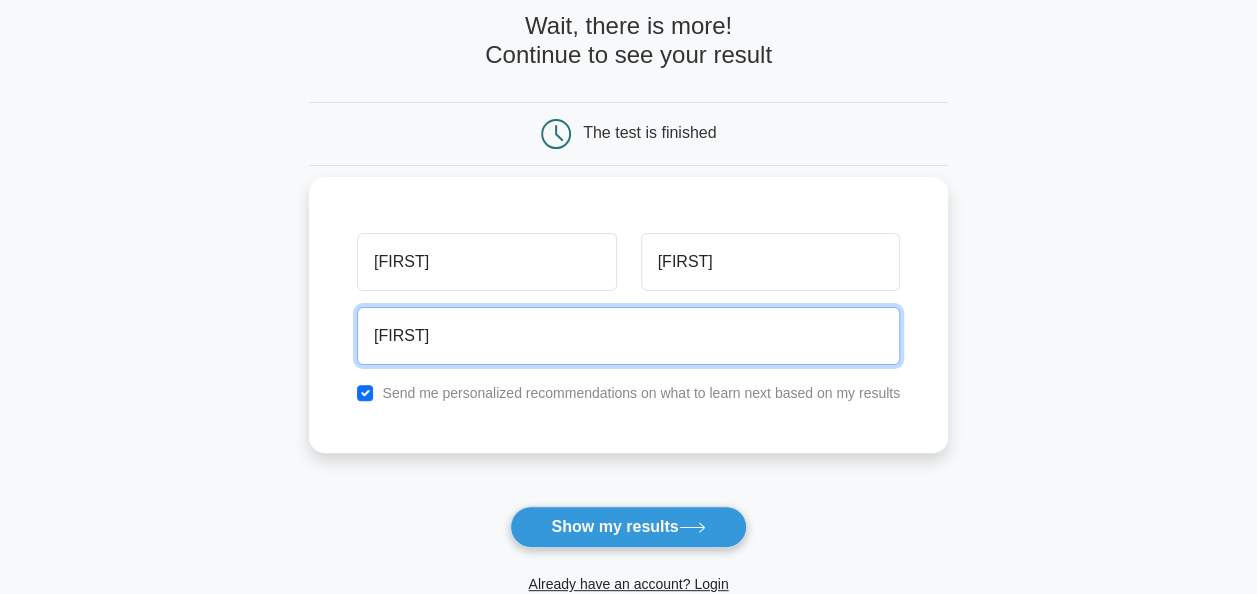type on "louwhan@greystone.cc" 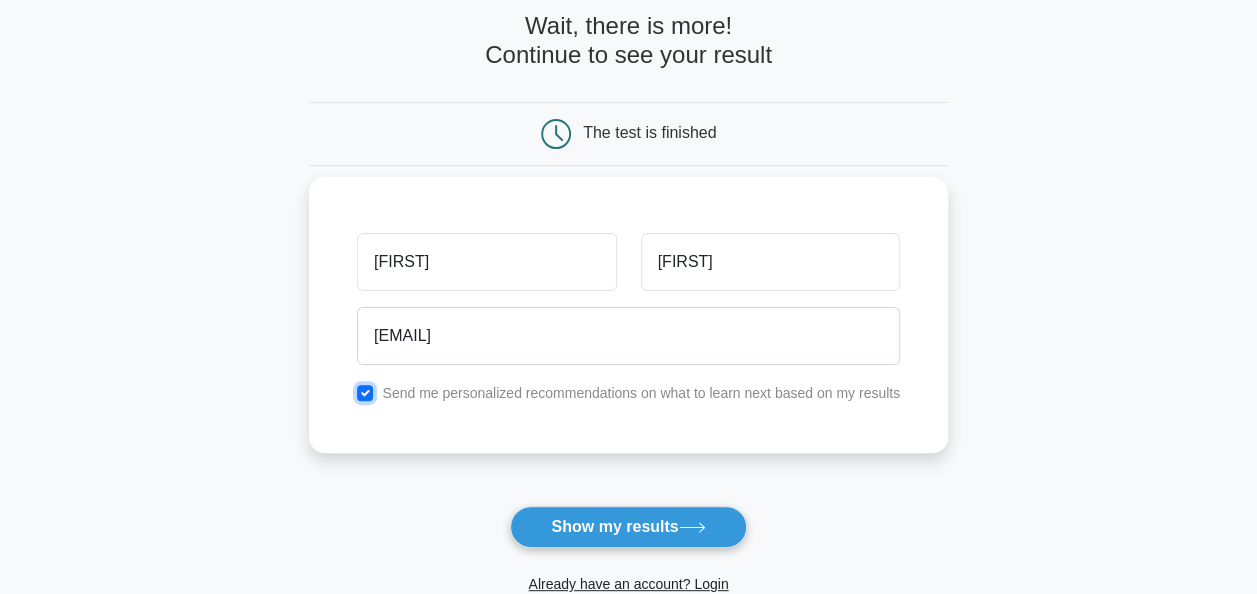 click at bounding box center [365, 393] 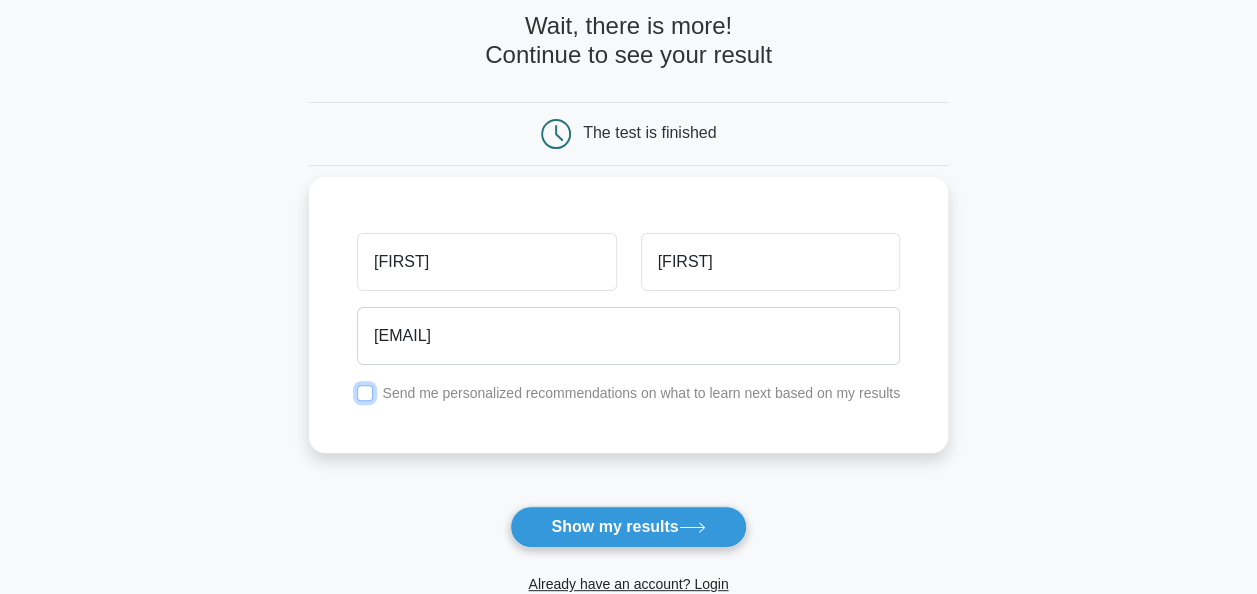click at bounding box center [365, 393] 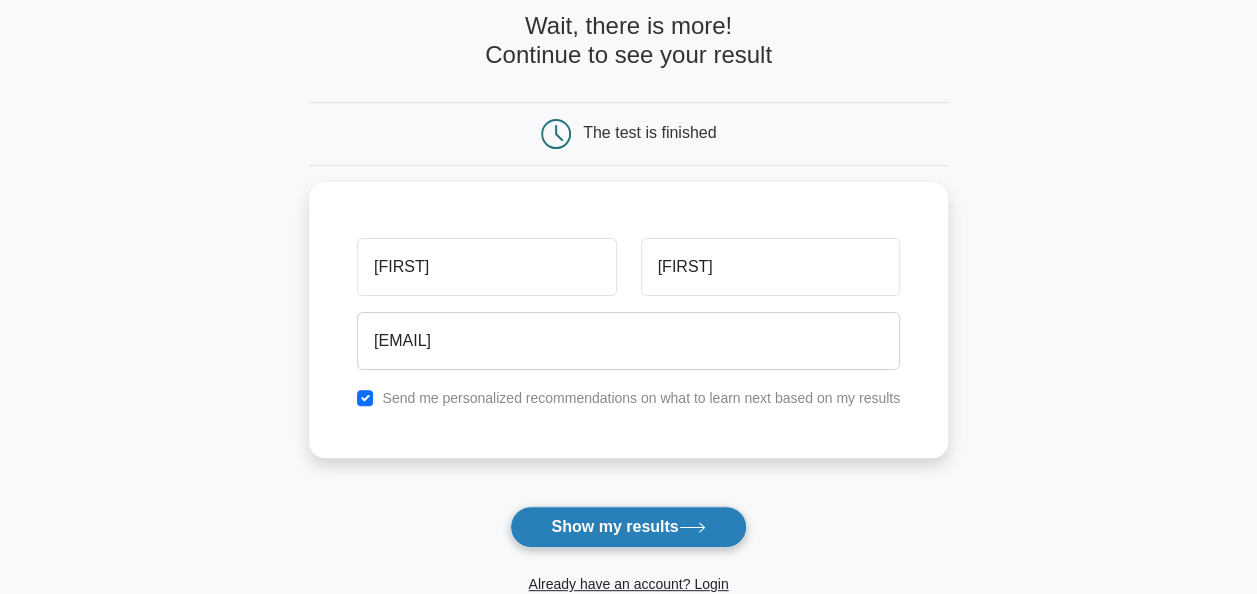 click on "Show my results" at bounding box center (628, 527) 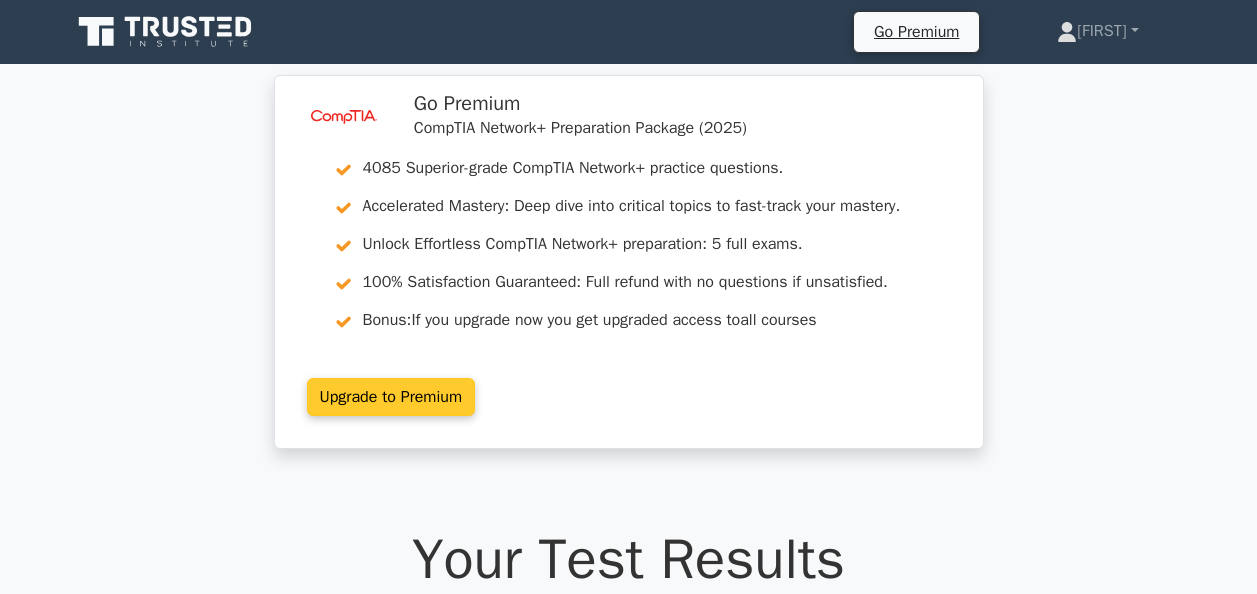 scroll, scrollTop: 0, scrollLeft: 0, axis: both 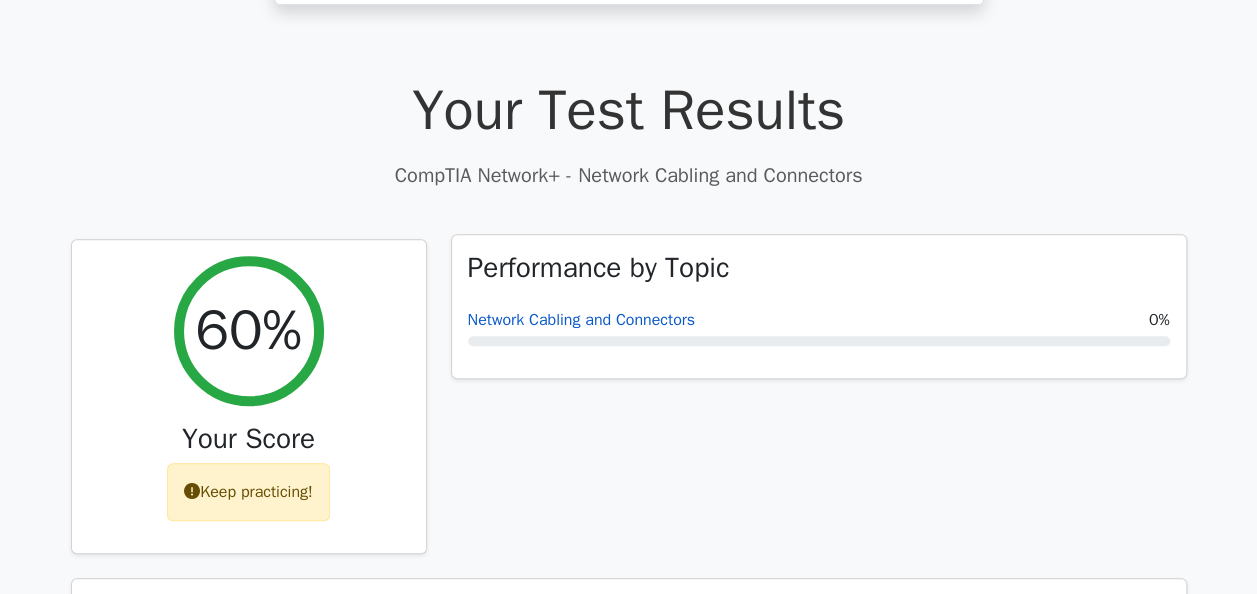 click on "Network Cabling and Connectors" at bounding box center [582, 320] 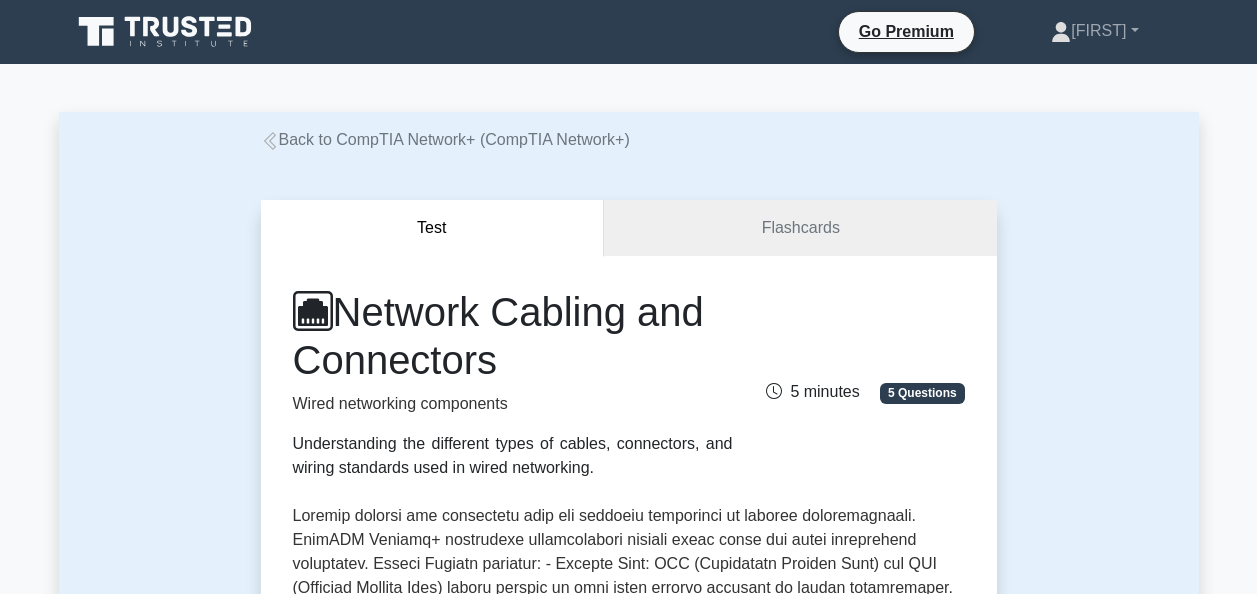 scroll, scrollTop: 0, scrollLeft: 0, axis: both 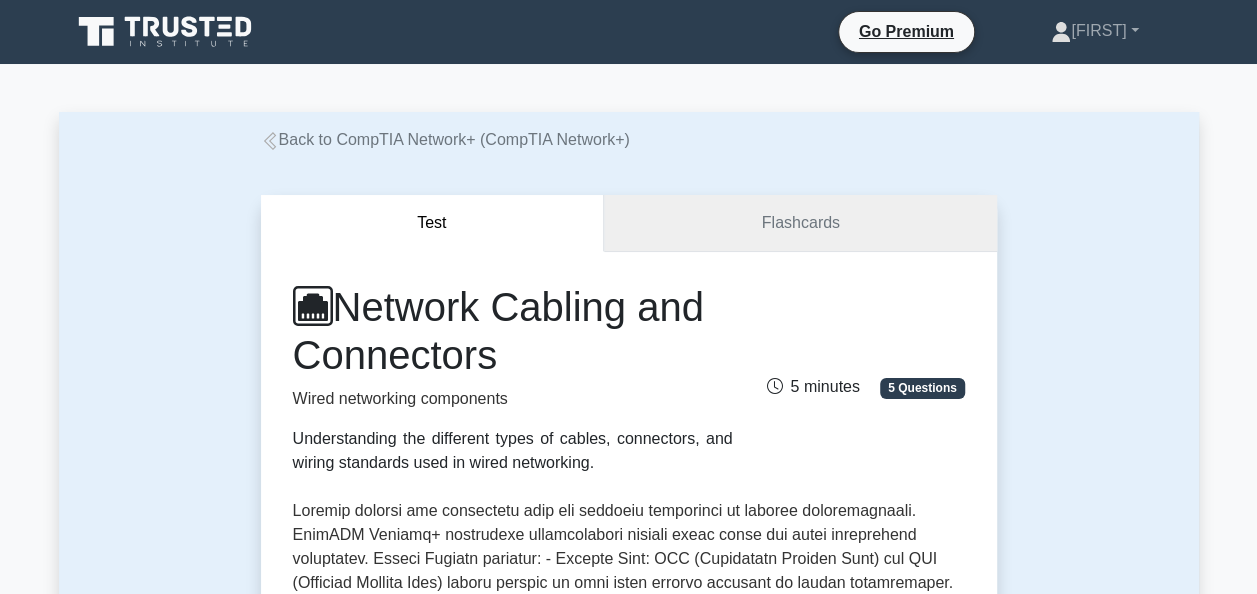 click on "Flashcards" at bounding box center (800, 223) 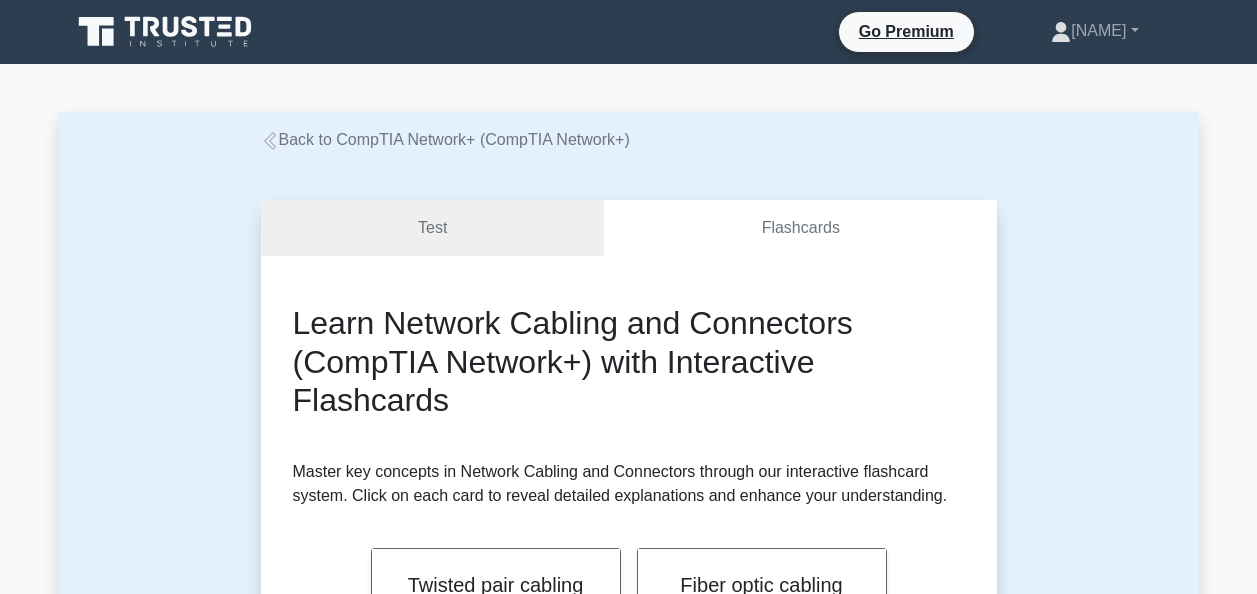 scroll, scrollTop: 74, scrollLeft: 0, axis: vertical 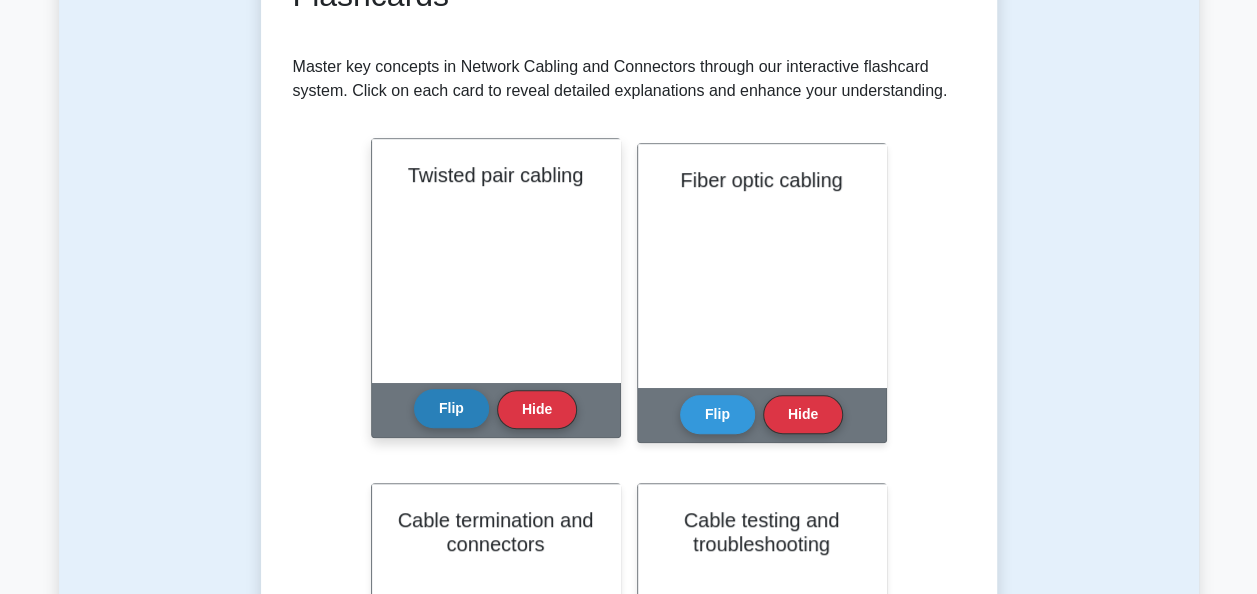 click on "Flip" at bounding box center [451, 408] 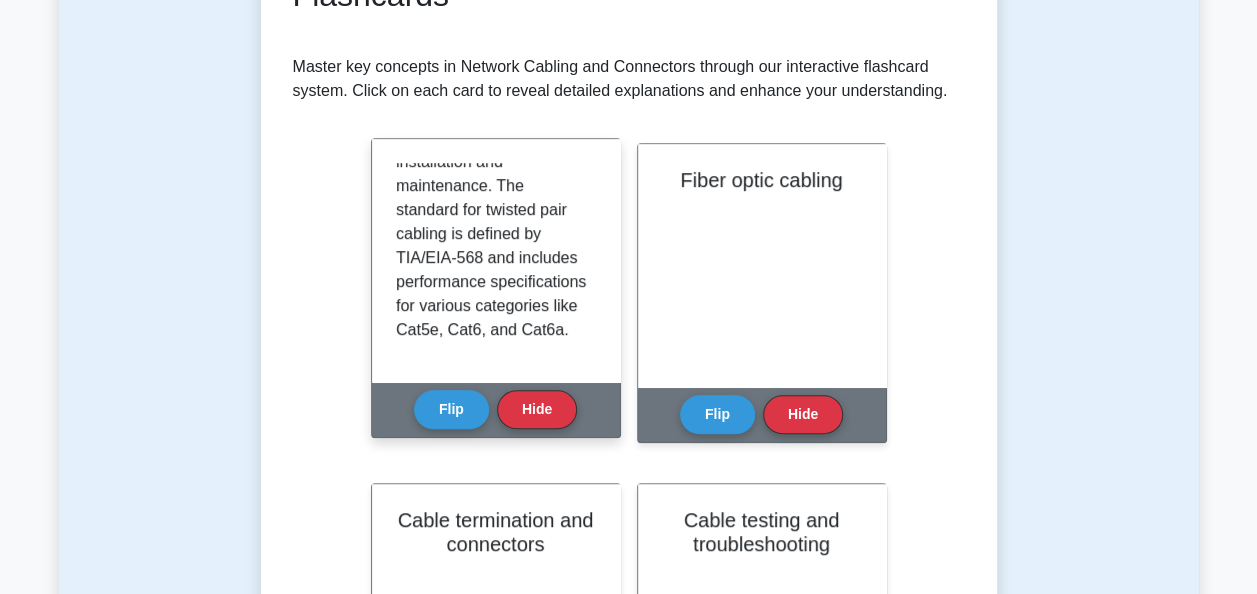 scroll, scrollTop: 587, scrollLeft: 0, axis: vertical 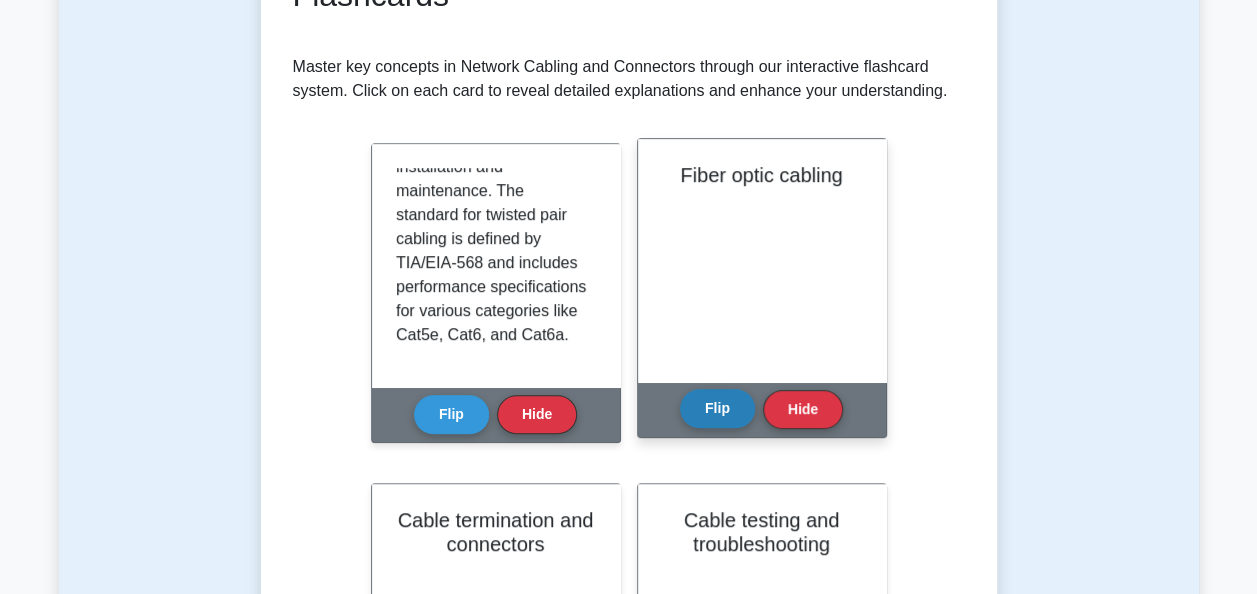click on "Flip" at bounding box center (717, 408) 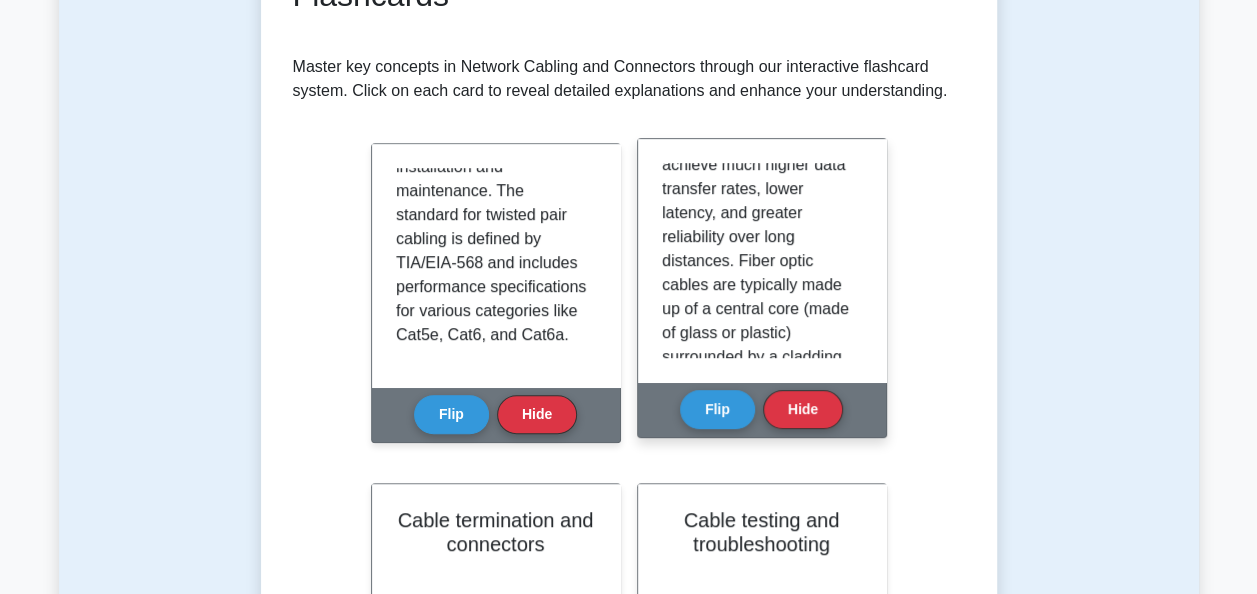 scroll, scrollTop: 200, scrollLeft: 0, axis: vertical 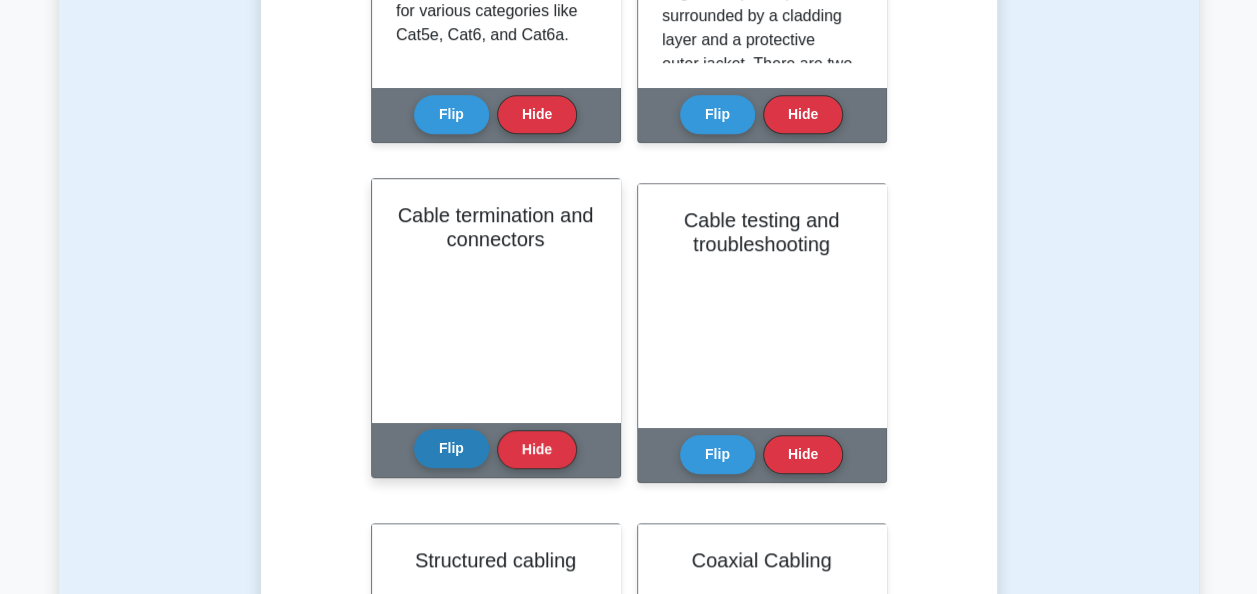 click on "Flip" at bounding box center (451, 448) 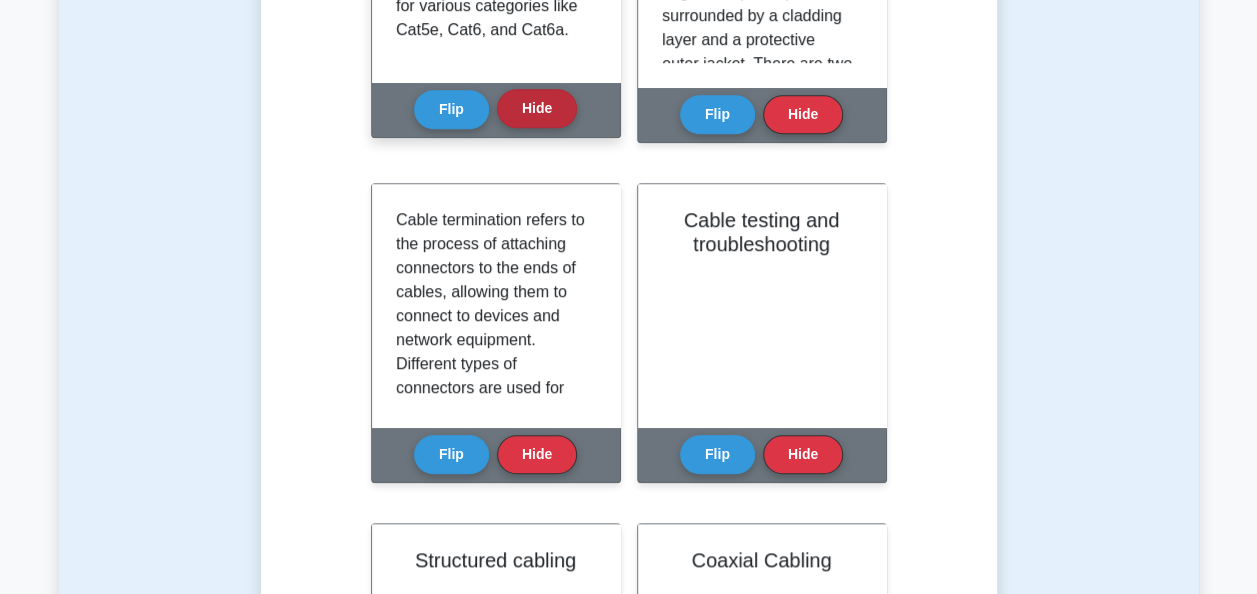 click on "Hide" at bounding box center [537, 108] 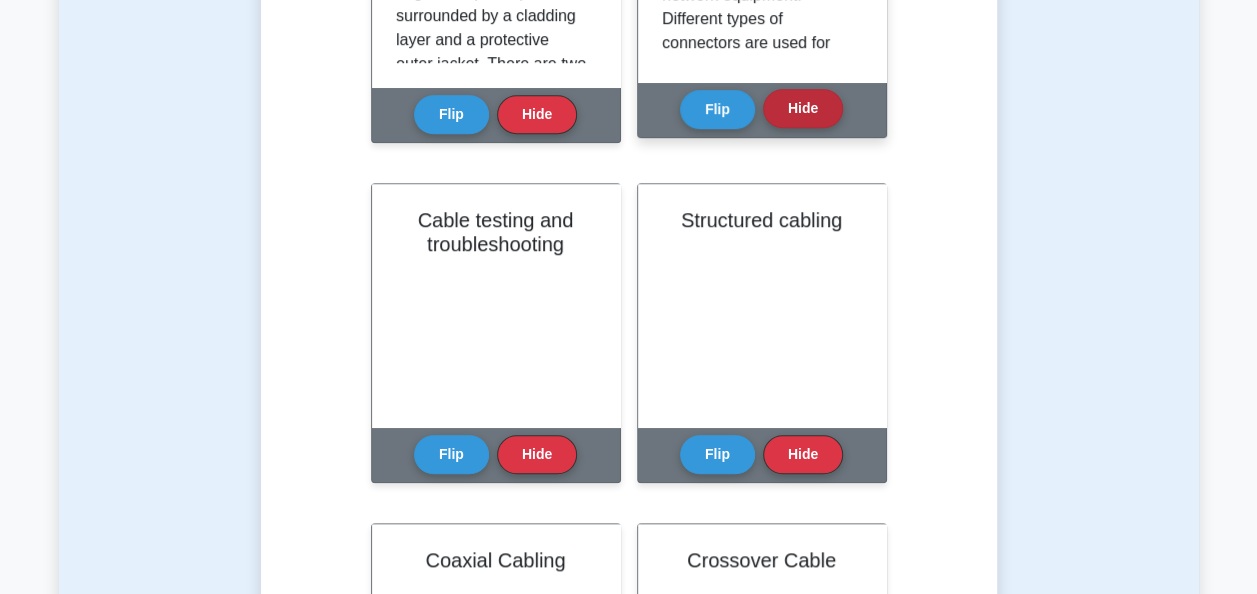 click on "Hide" at bounding box center (803, 108) 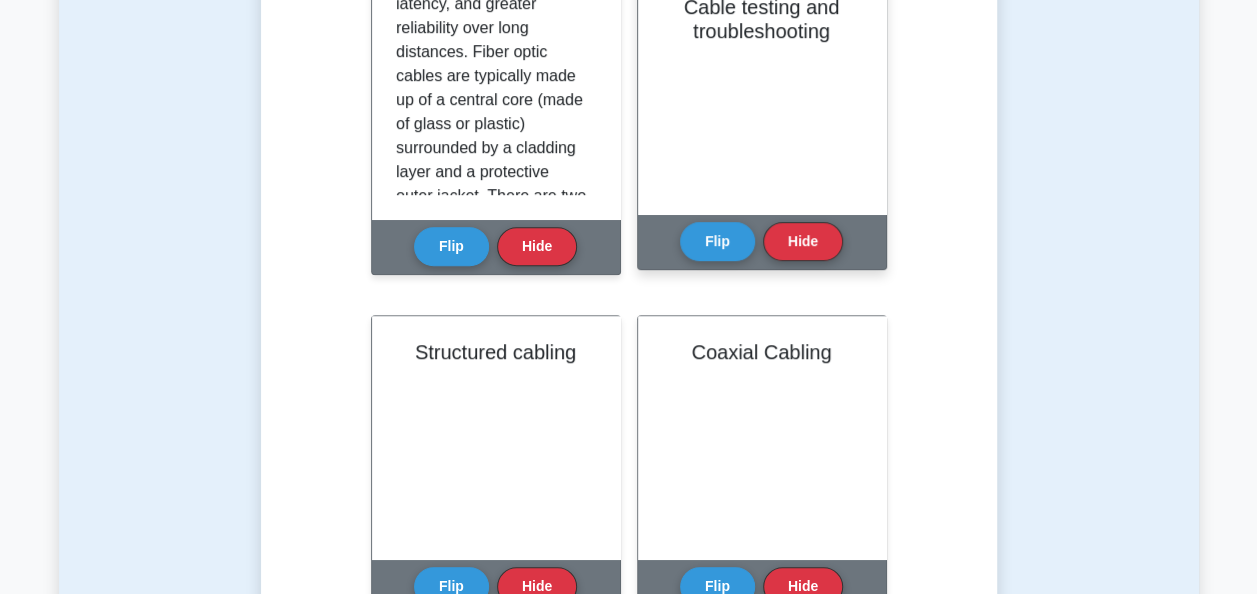 scroll, scrollTop: 500, scrollLeft: 0, axis: vertical 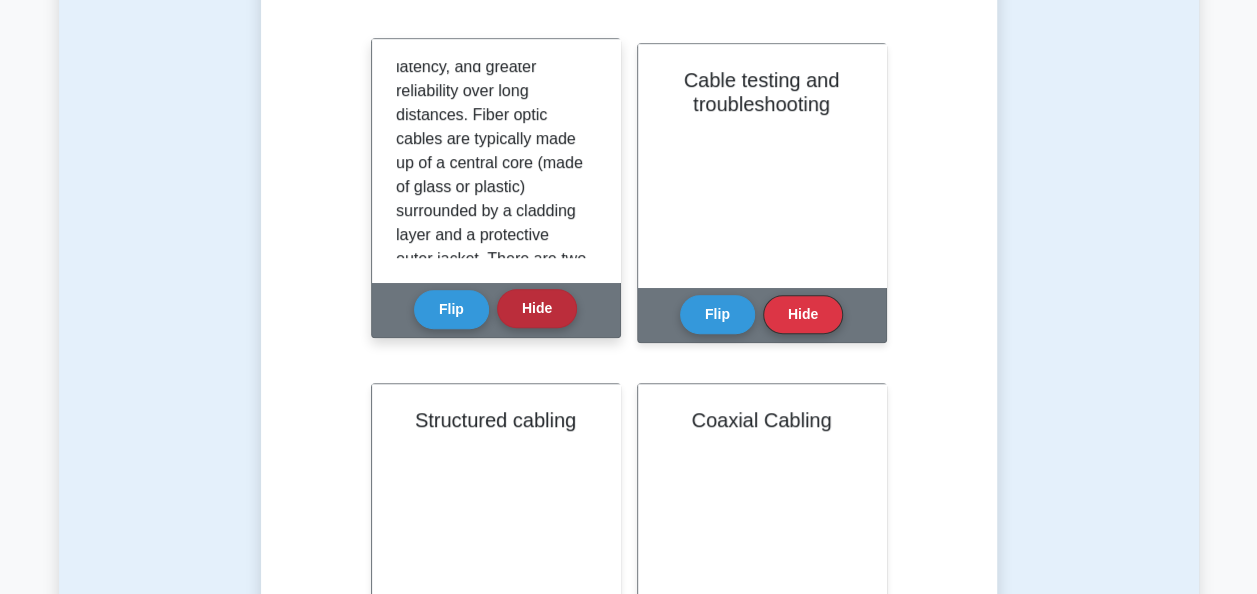 click on "Hide" at bounding box center [537, 308] 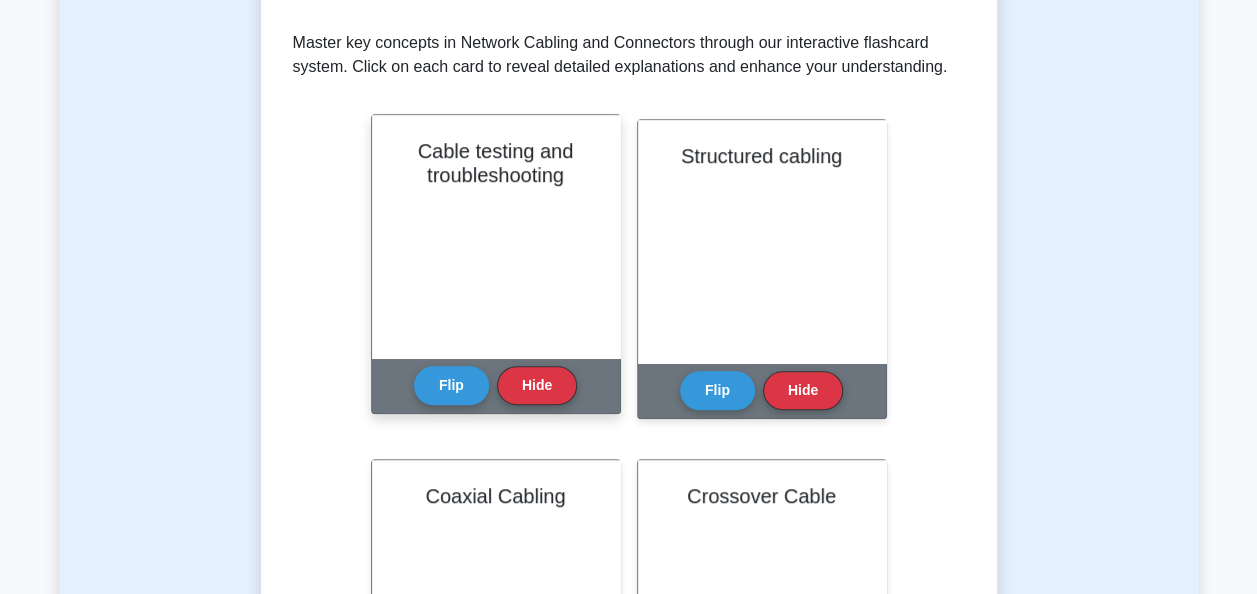 scroll, scrollTop: 300, scrollLeft: 0, axis: vertical 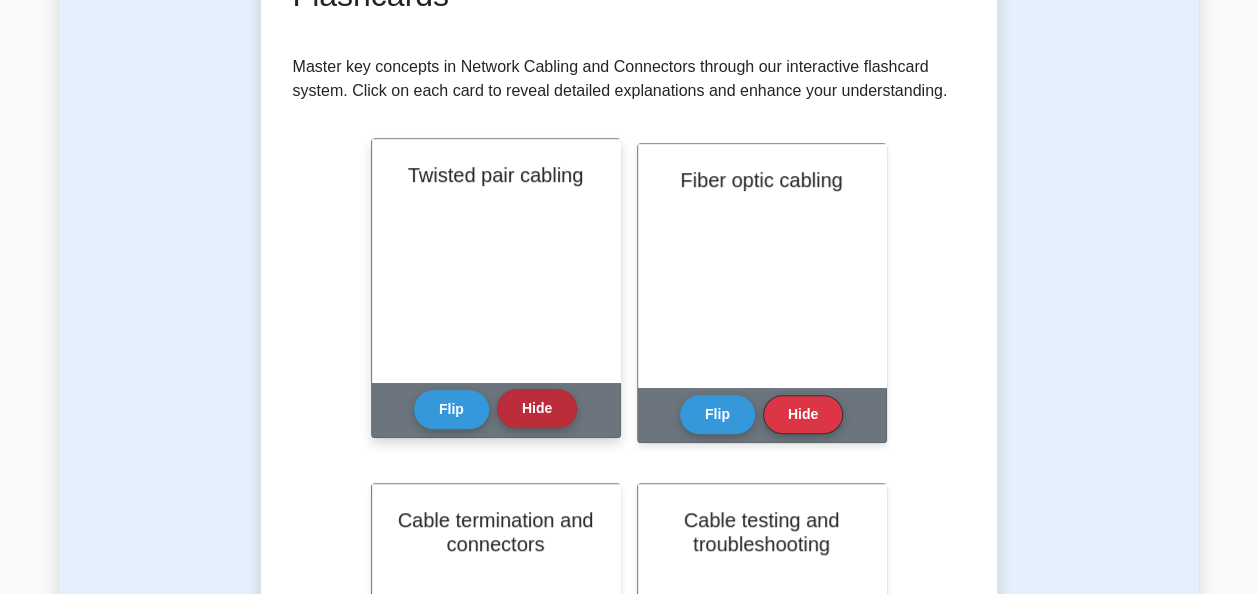 click on "Hide" at bounding box center (537, 408) 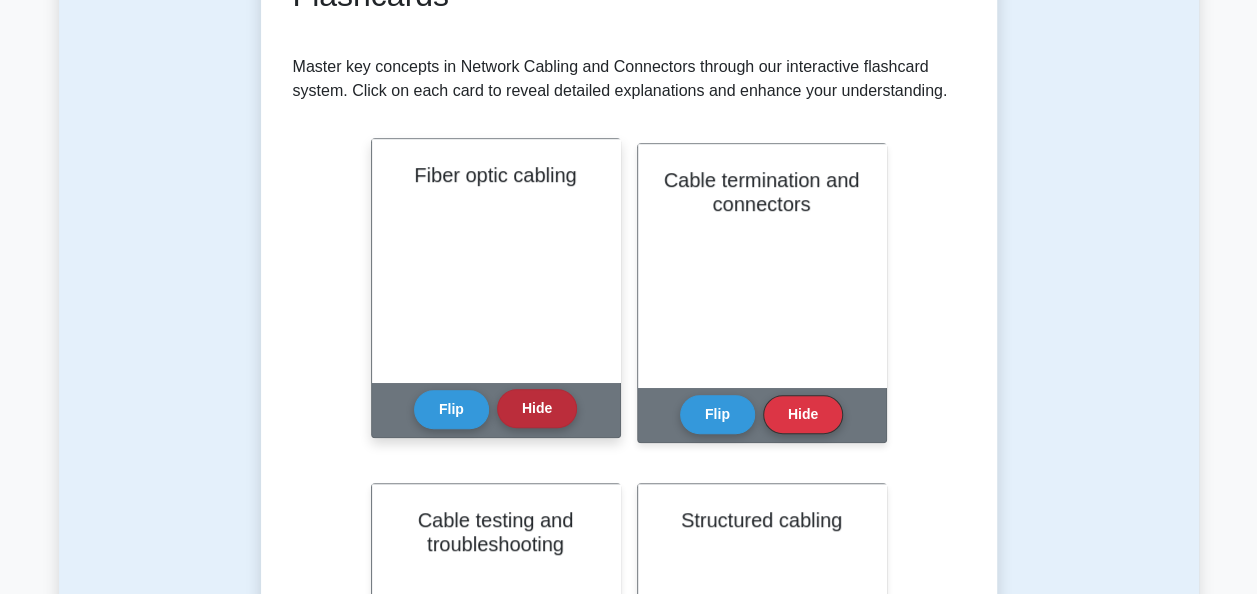 click on "Hide" at bounding box center (537, 408) 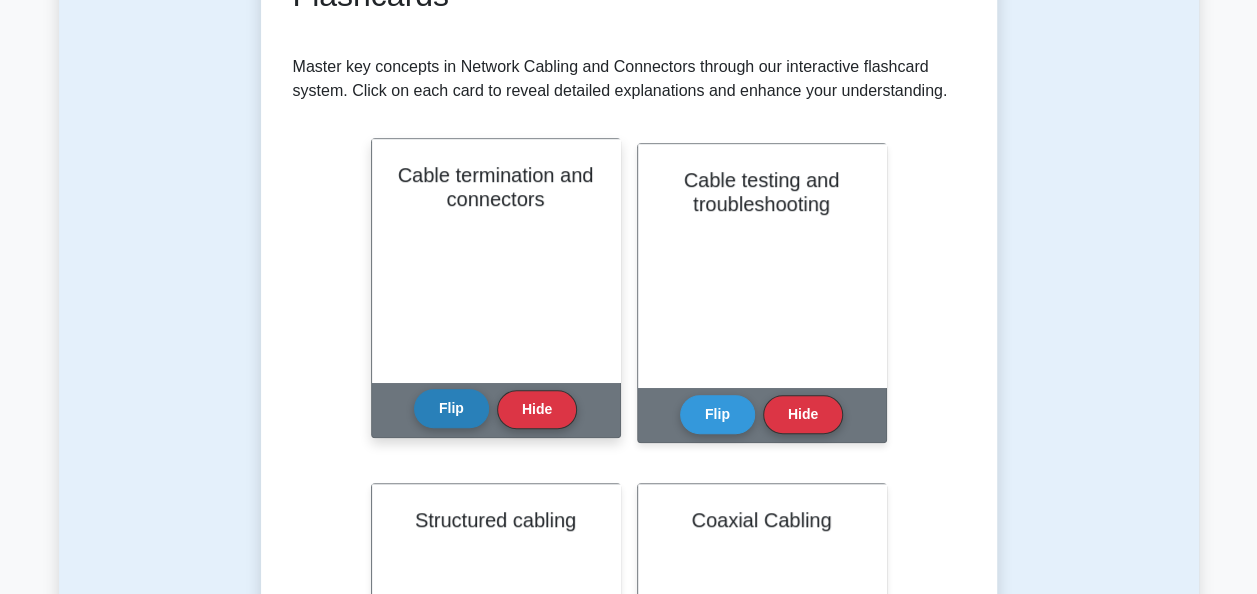 click on "Flip" at bounding box center [451, 408] 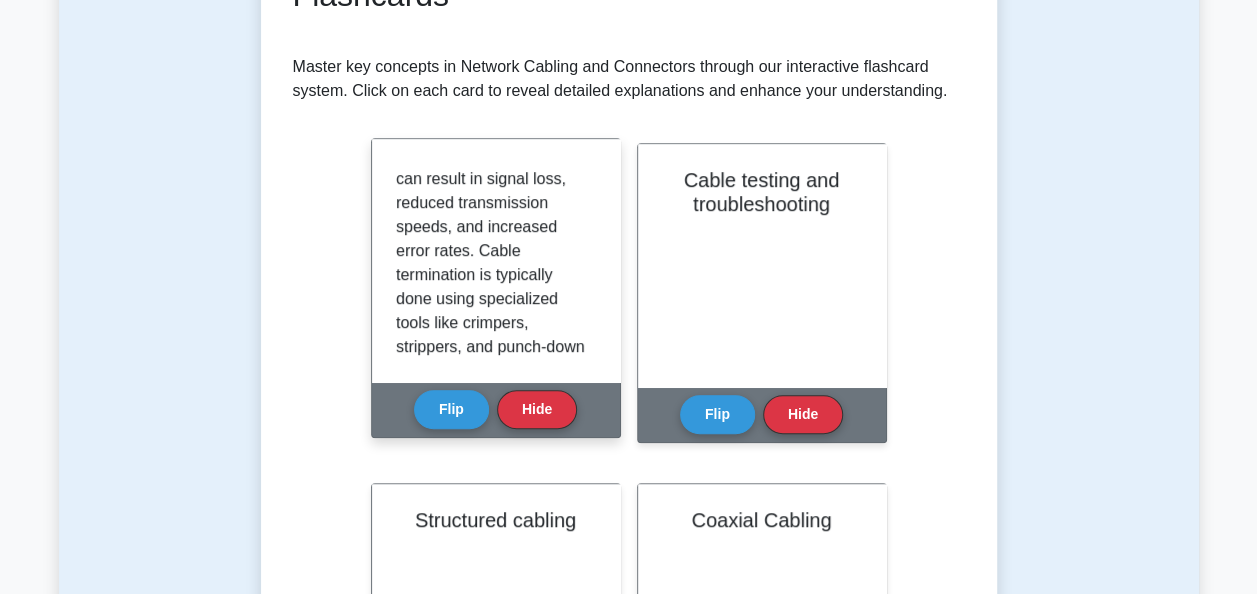 scroll, scrollTop: 563, scrollLeft: 0, axis: vertical 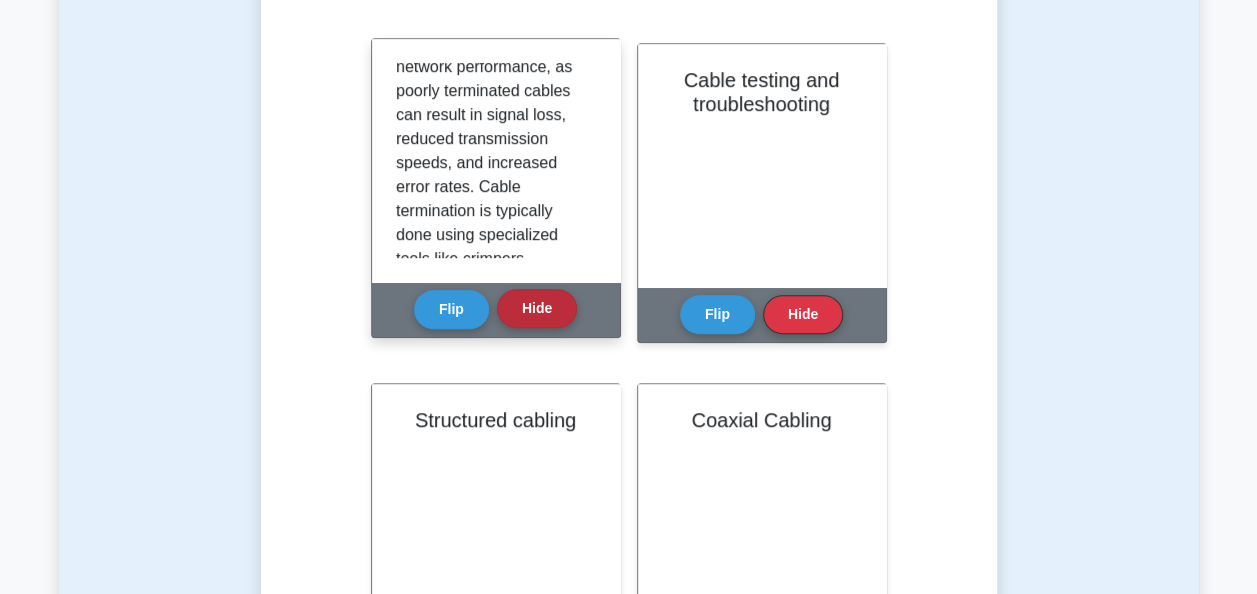 click on "Hide" at bounding box center (537, 308) 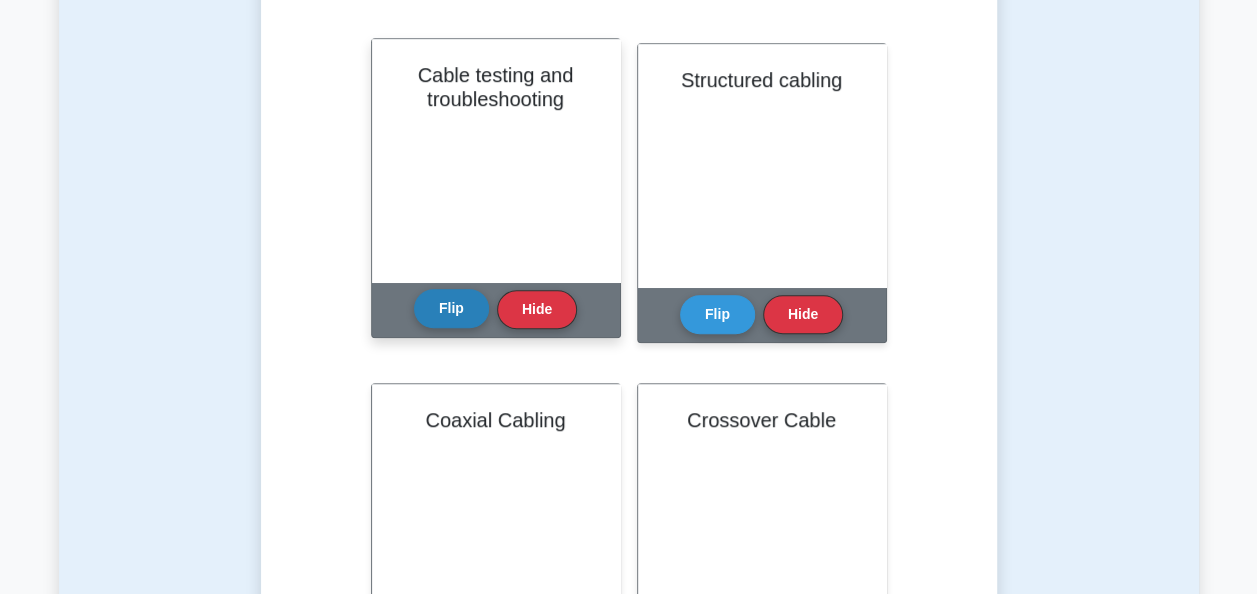 click on "Flip" at bounding box center [451, 308] 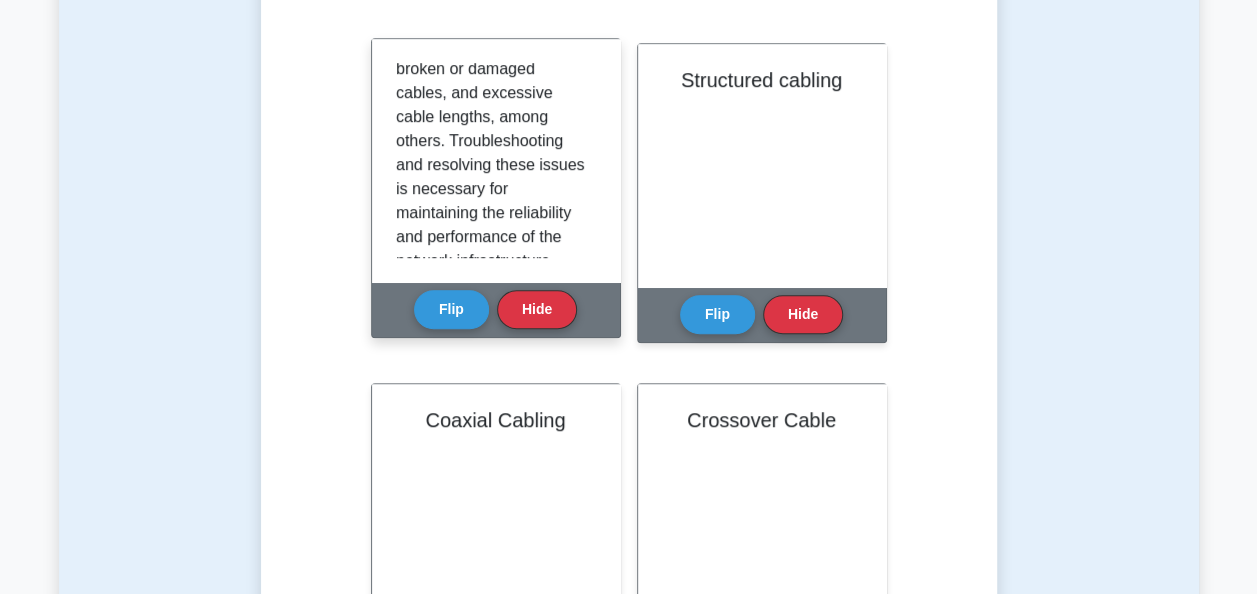 scroll, scrollTop: 491, scrollLeft: 0, axis: vertical 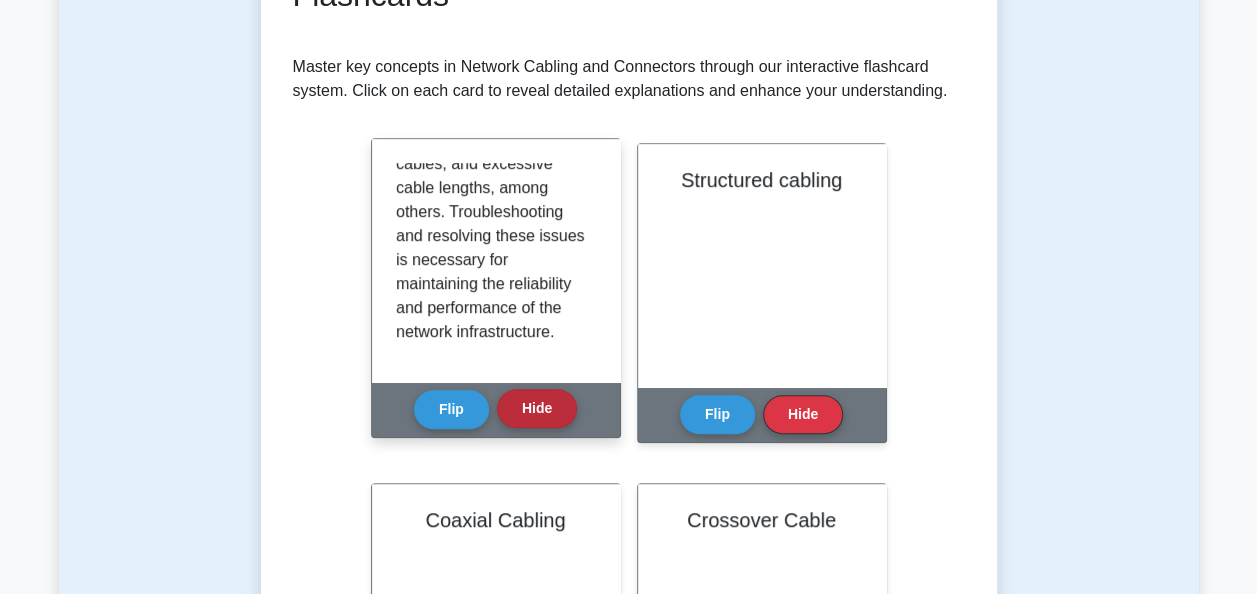 click on "Hide" at bounding box center [537, 408] 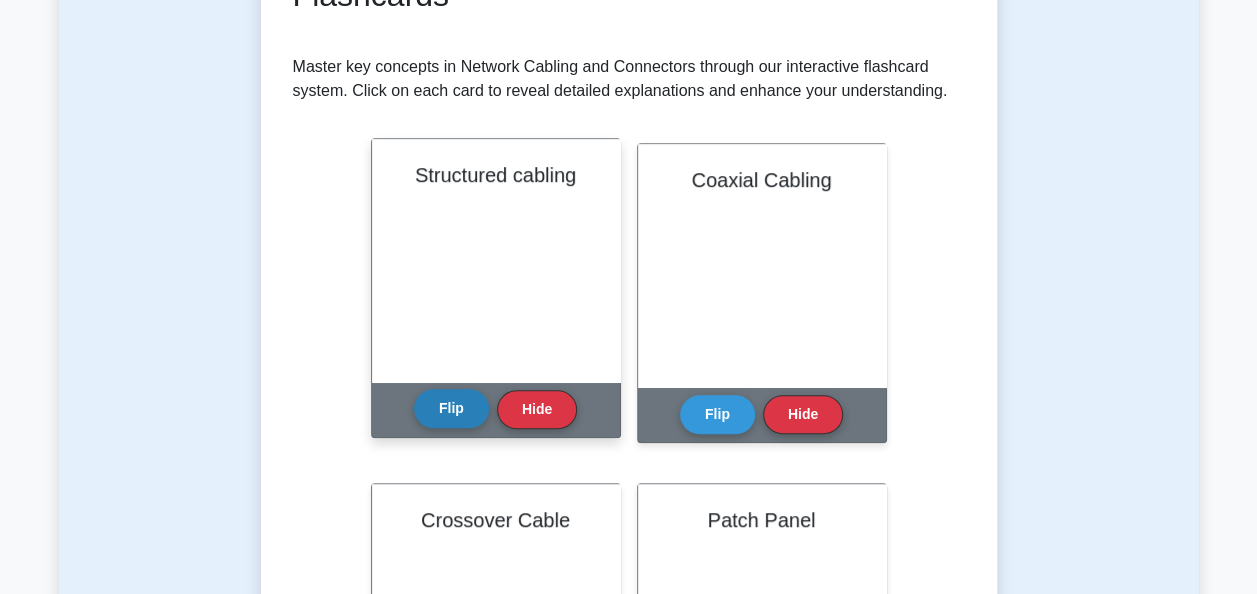 click on "Flip" at bounding box center (451, 408) 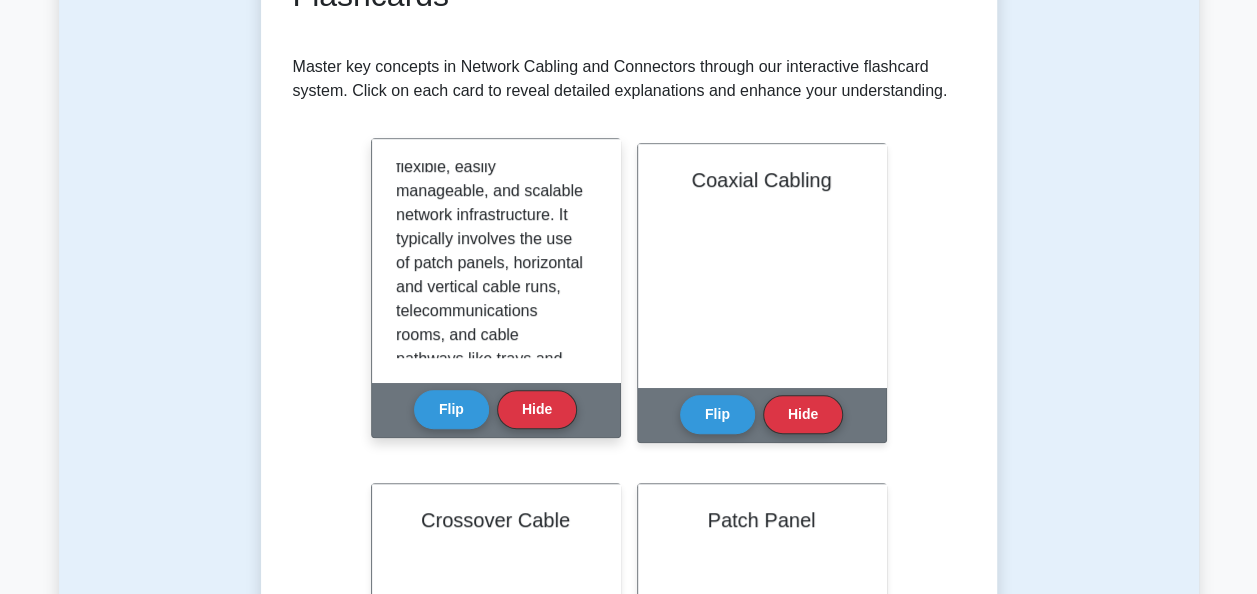 scroll, scrollTop: 300, scrollLeft: 0, axis: vertical 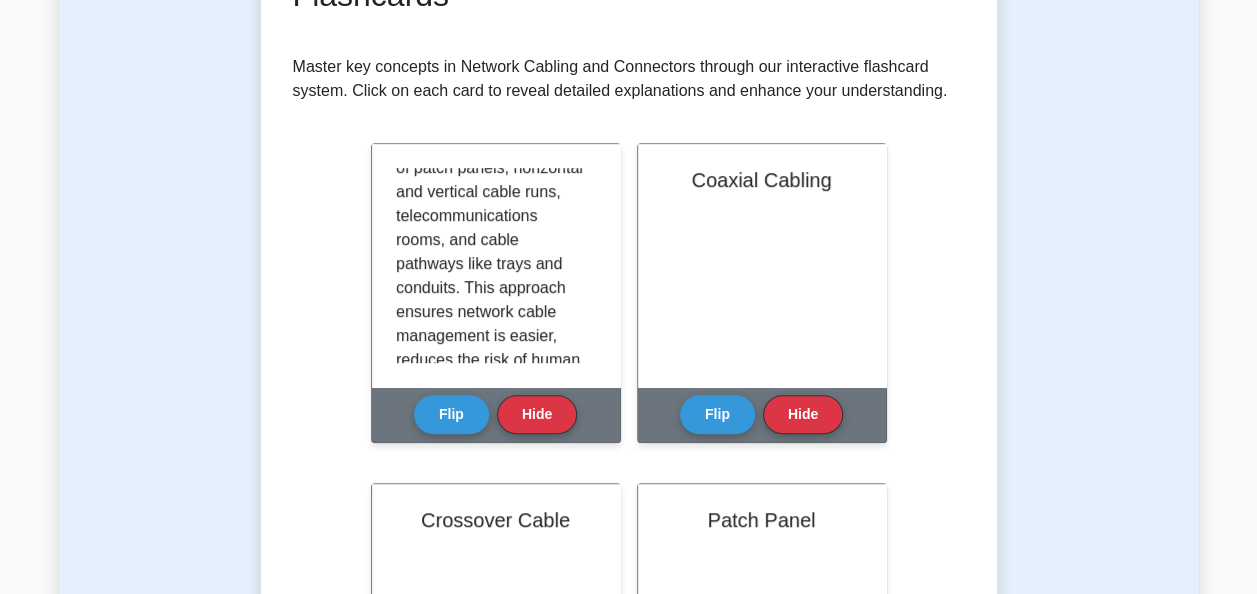 drag, startPoint x: 533, startPoint y: 247, endPoint x: 280, endPoint y: 241, distance: 253.07114 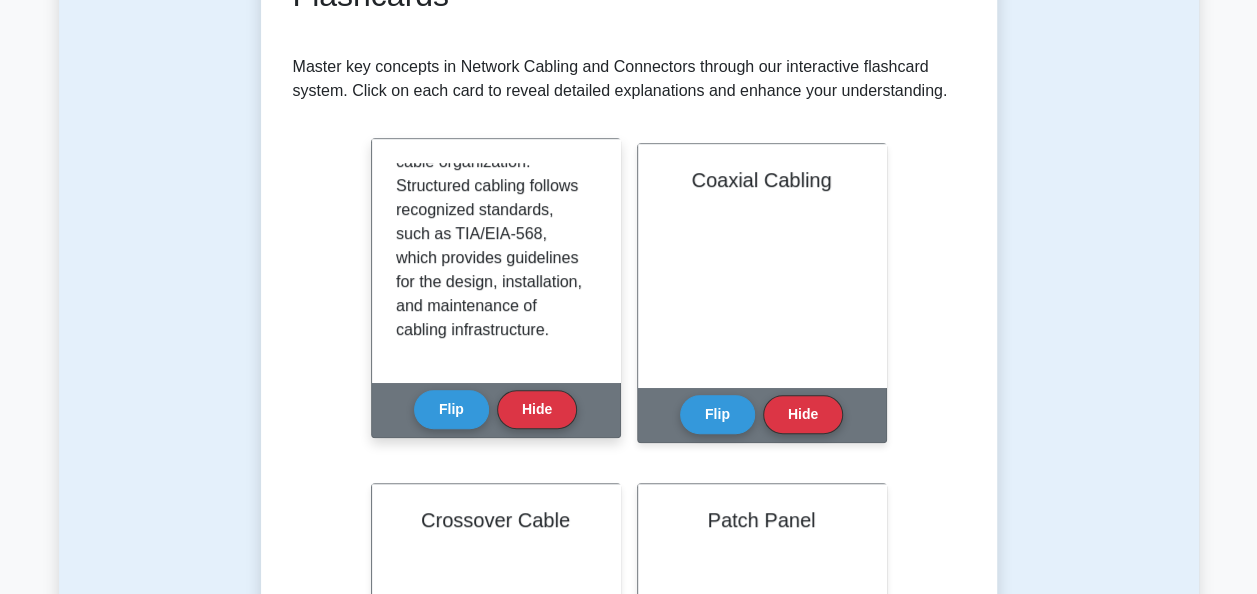 scroll, scrollTop: 611, scrollLeft: 0, axis: vertical 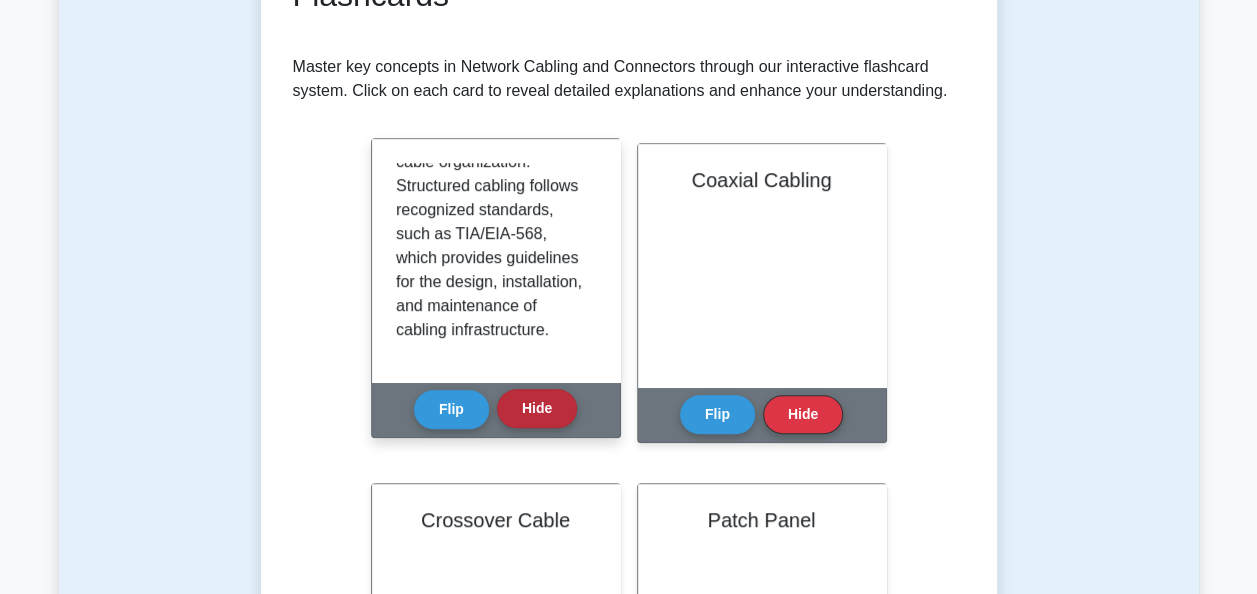 click on "Hide" at bounding box center (537, 408) 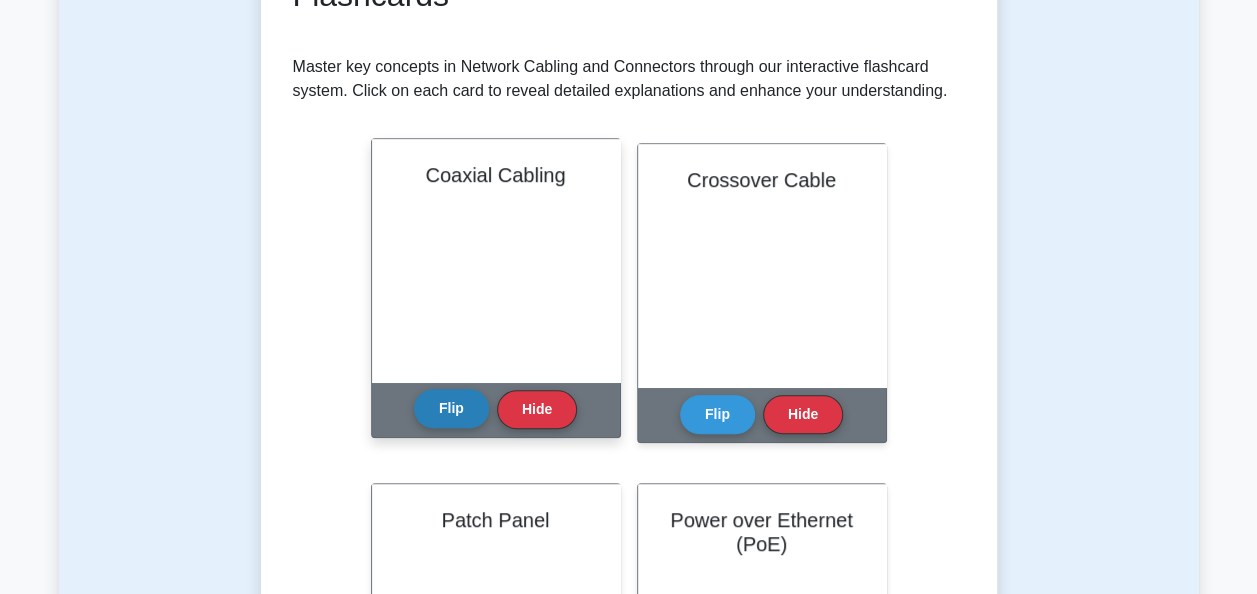click on "Flip" at bounding box center [451, 408] 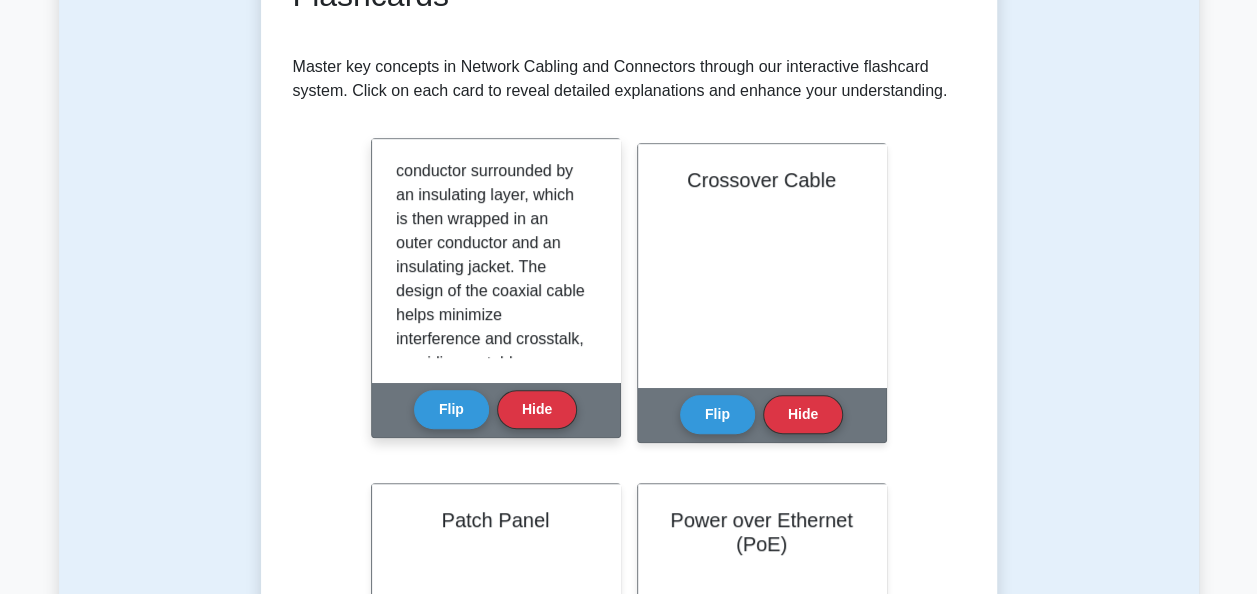 scroll, scrollTop: 200, scrollLeft: 0, axis: vertical 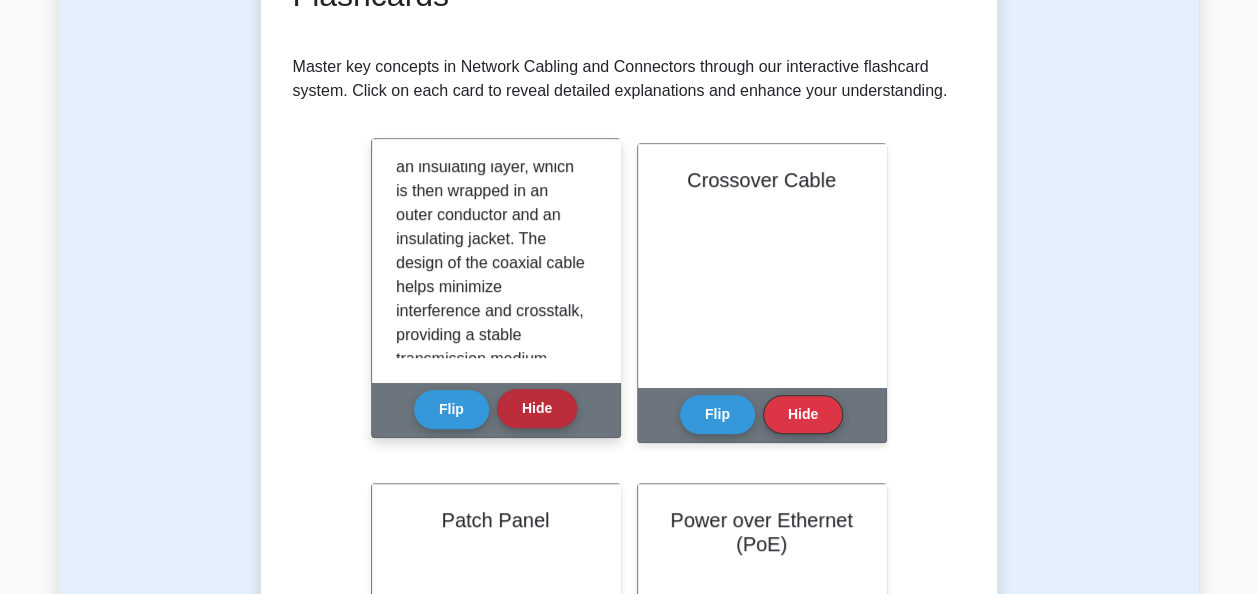 click on "Hide" at bounding box center (537, 408) 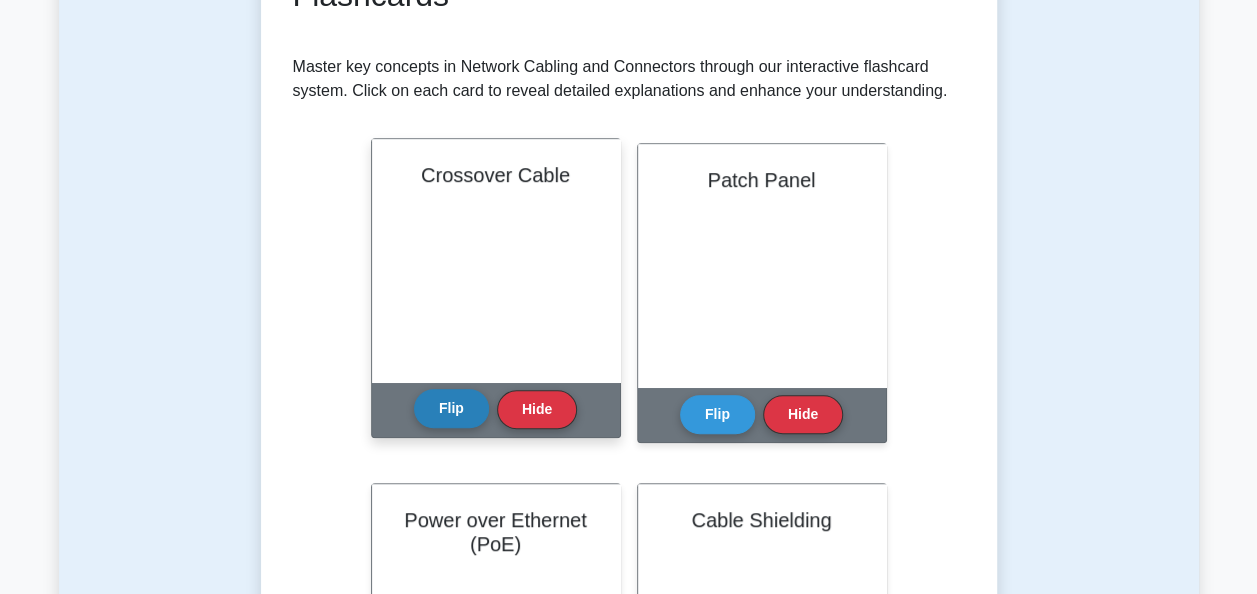 click on "Flip" at bounding box center (451, 408) 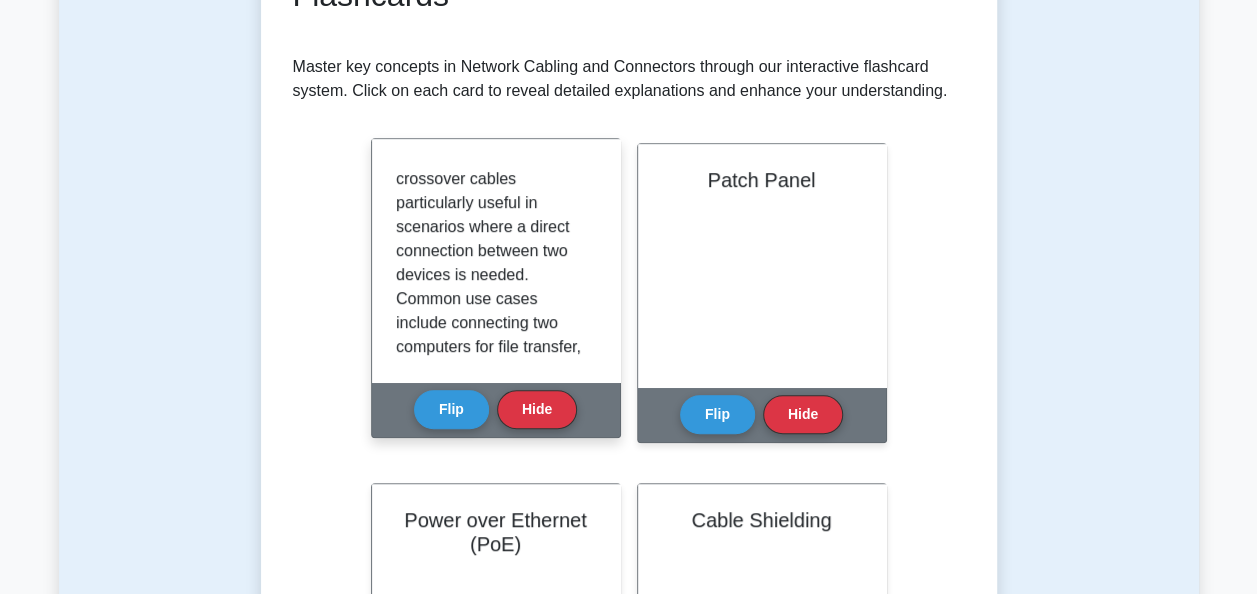 scroll, scrollTop: 400, scrollLeft: 0, axis: vertical 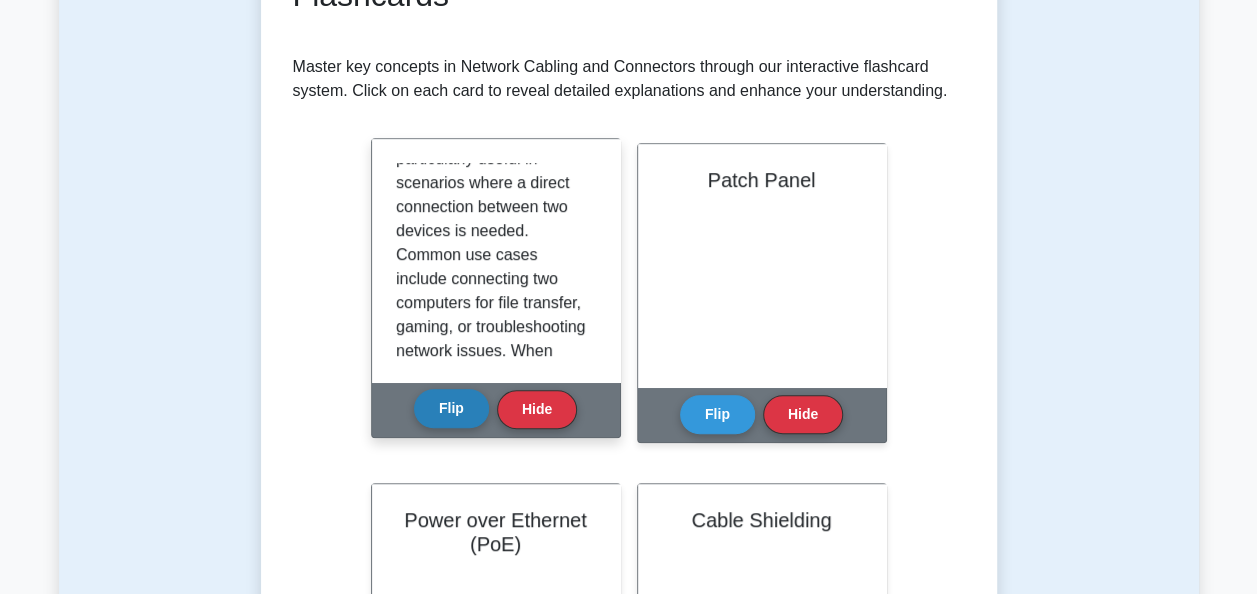 click on "Flip" at bounding box center (451, 408) 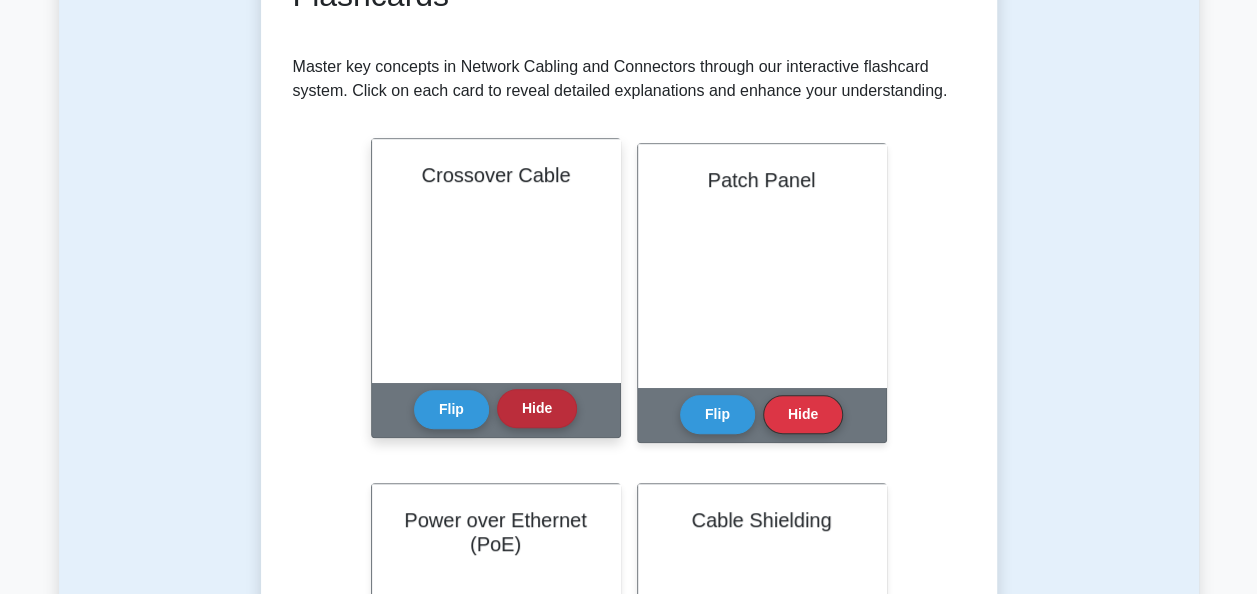 click on "Hide" at bounding box center (537, 408) 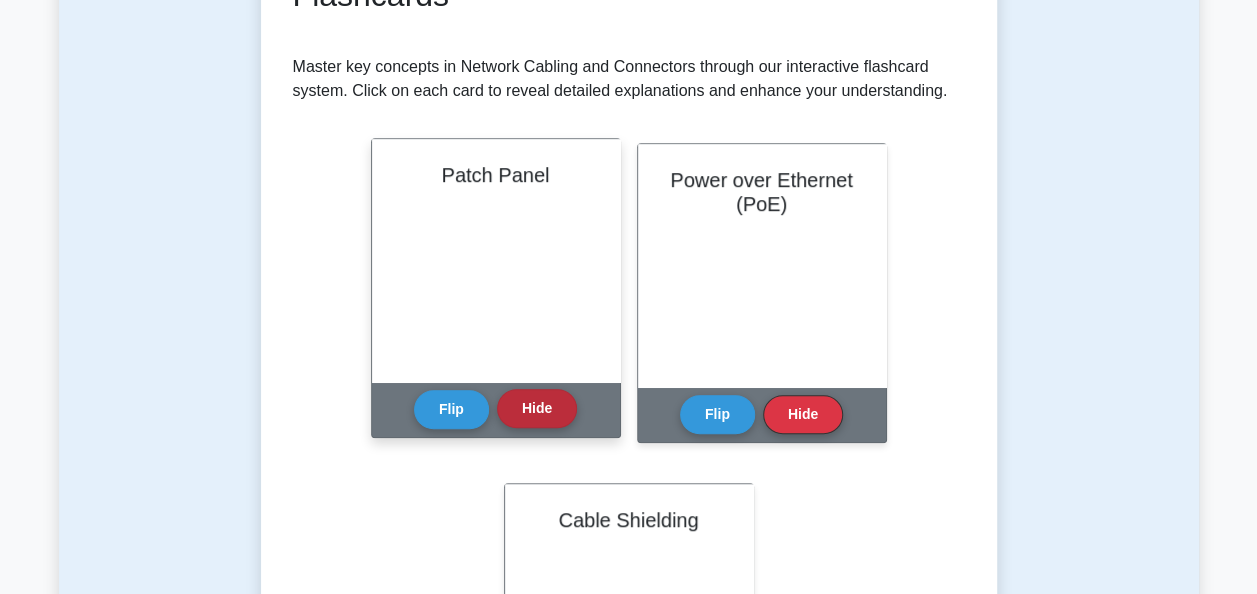 click on "Hide" at bounding box center (537, 408) 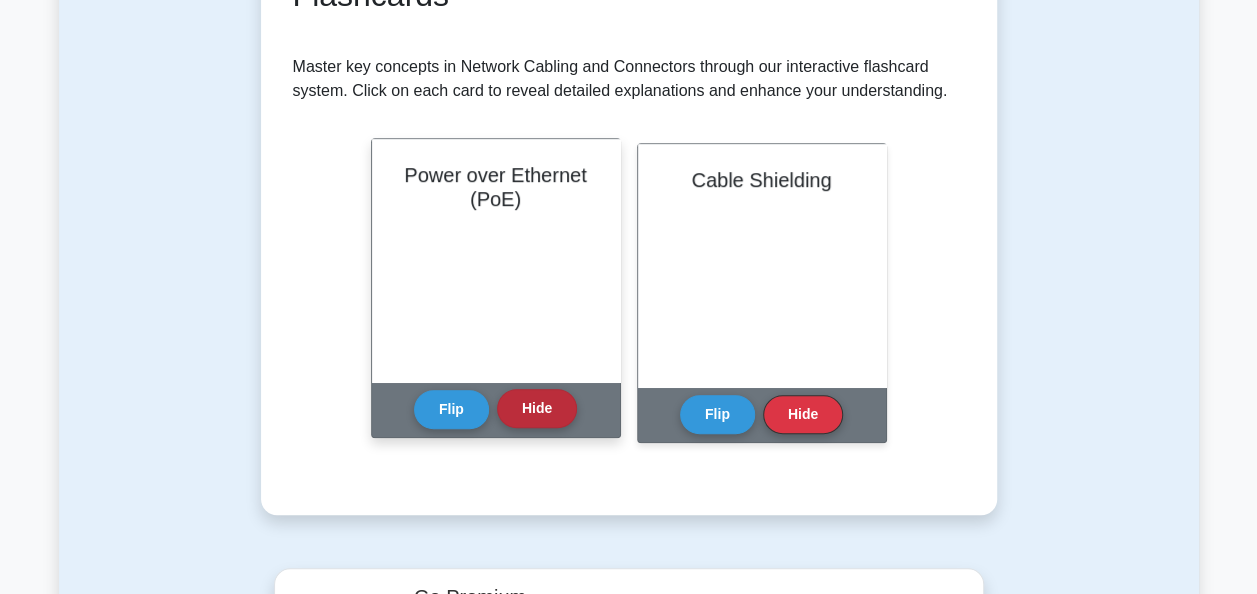 click on "Hide" at bounding box center [537, 408] 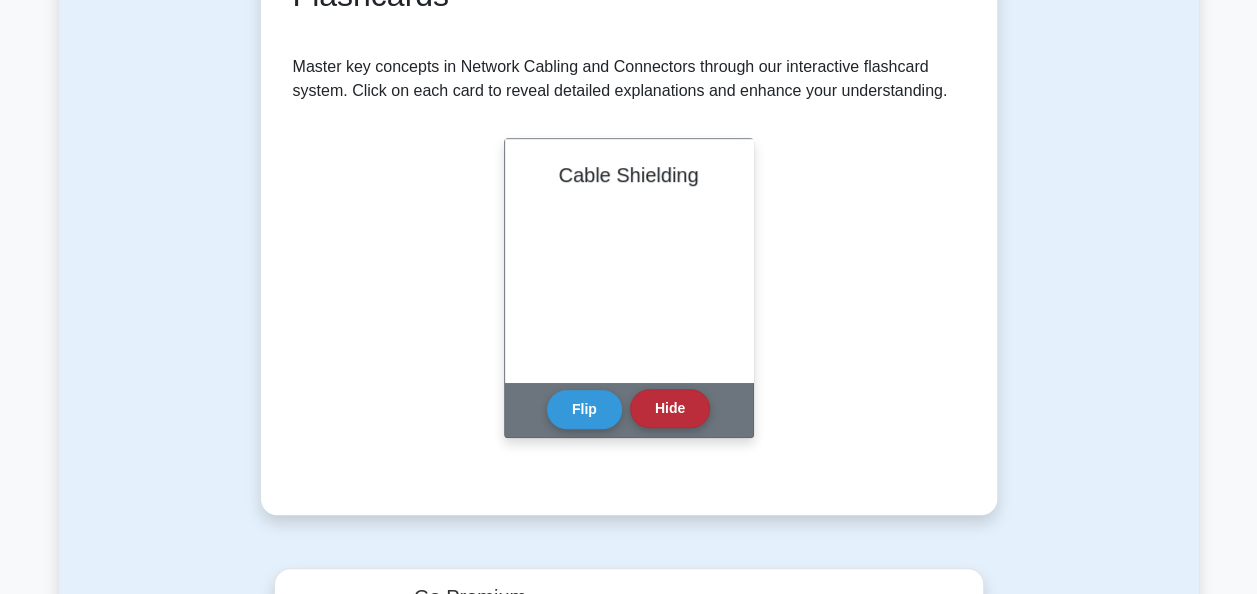 click on "Hide" at bounding box center [670, 408] 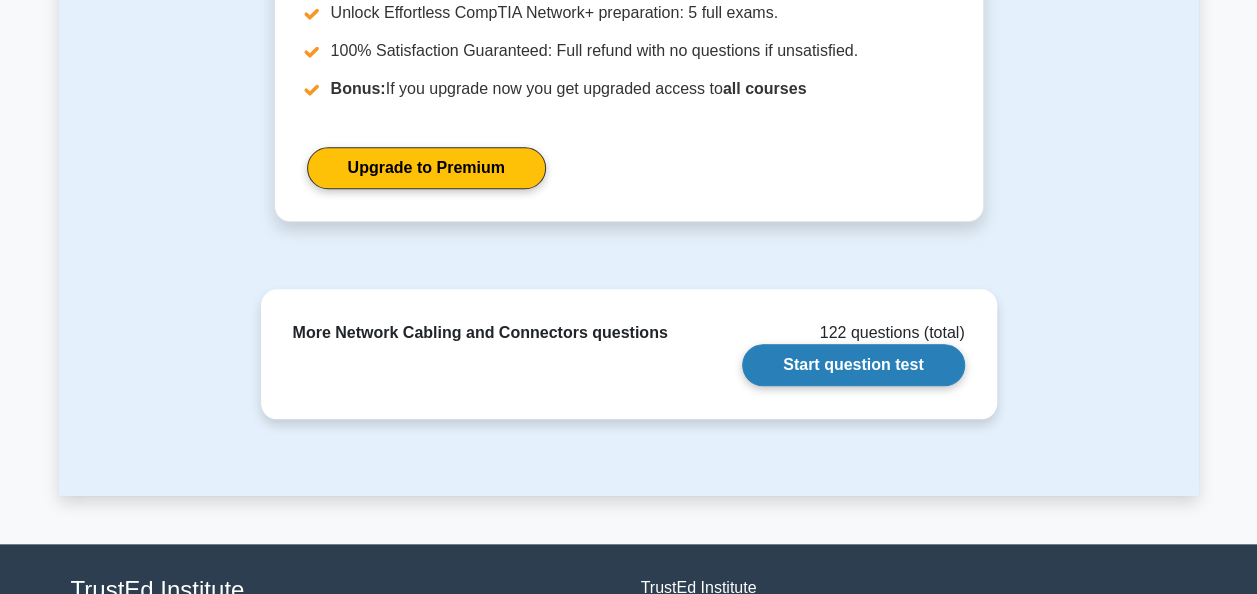 scroll, scrollTop: 800, scrollLeft: 0, axis: vertical 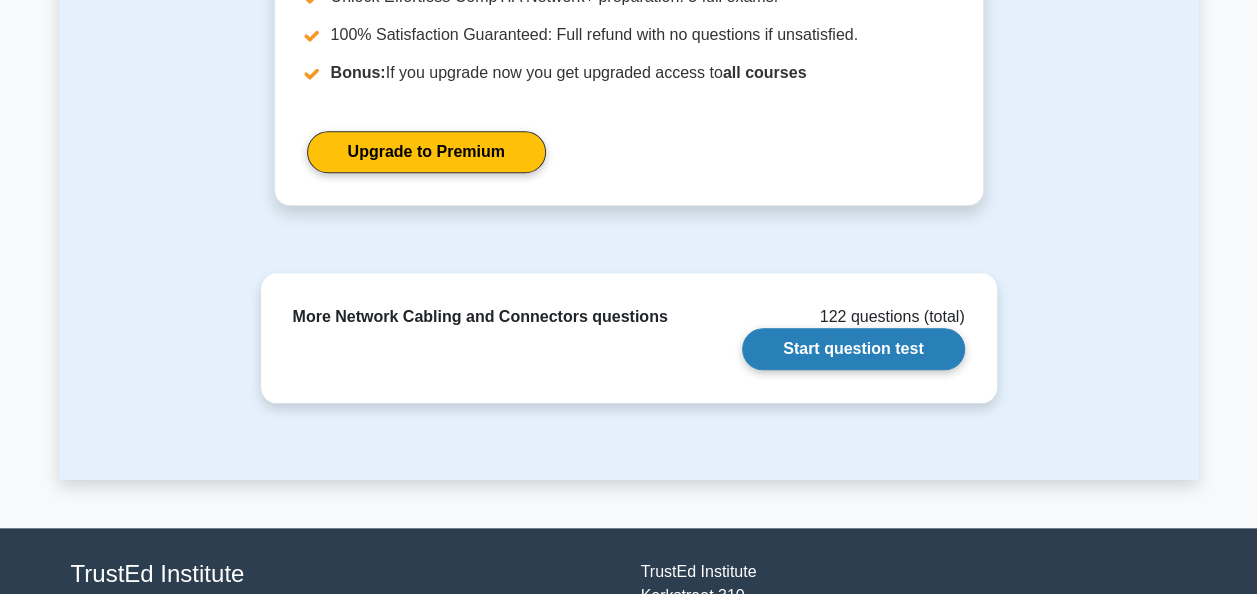 click on "Start  question test" at bounding box center (853, 349) 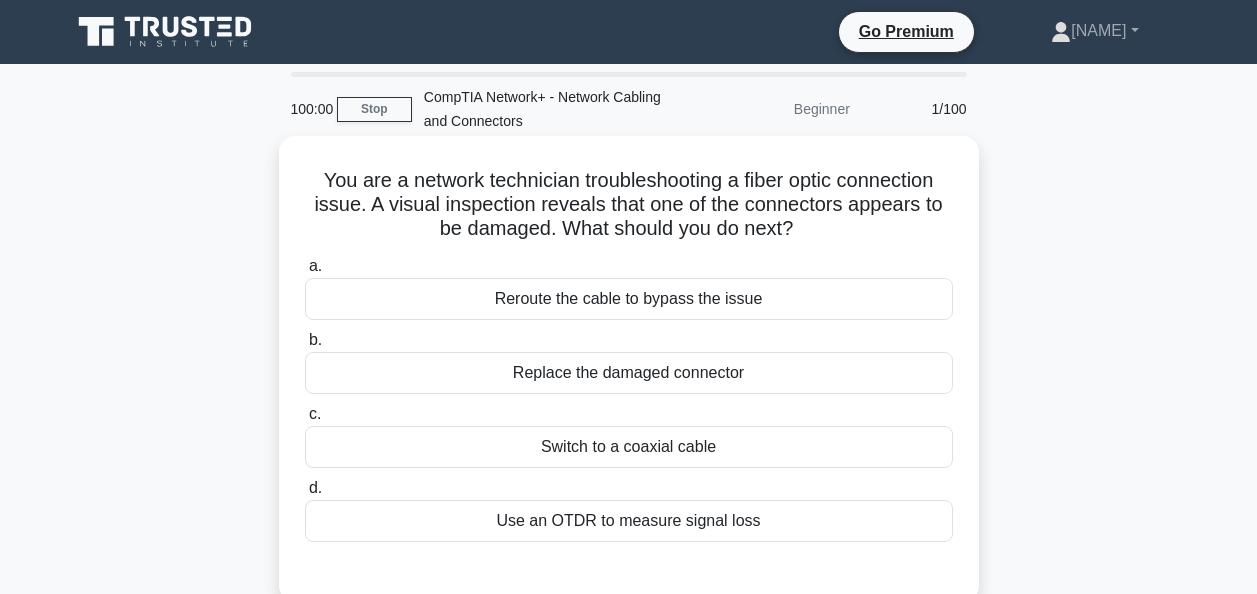 scroll, scrollTop: 0, scrollLeft: 0, axis: both 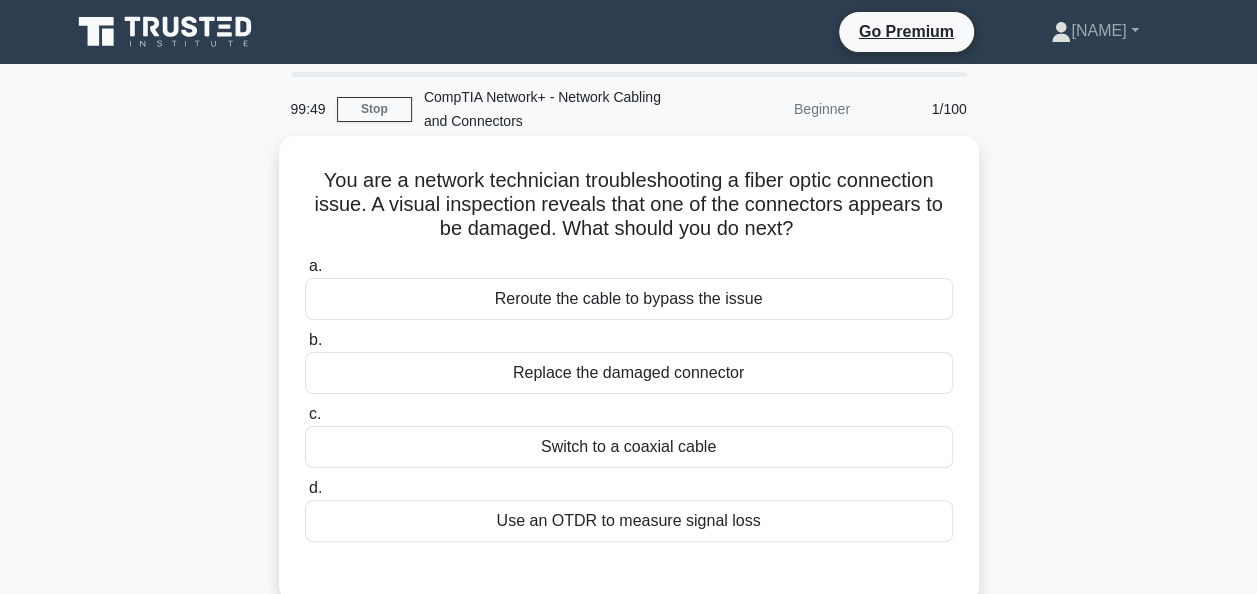 click on "Replace the damaged connector" at bounding box center [629, 373] 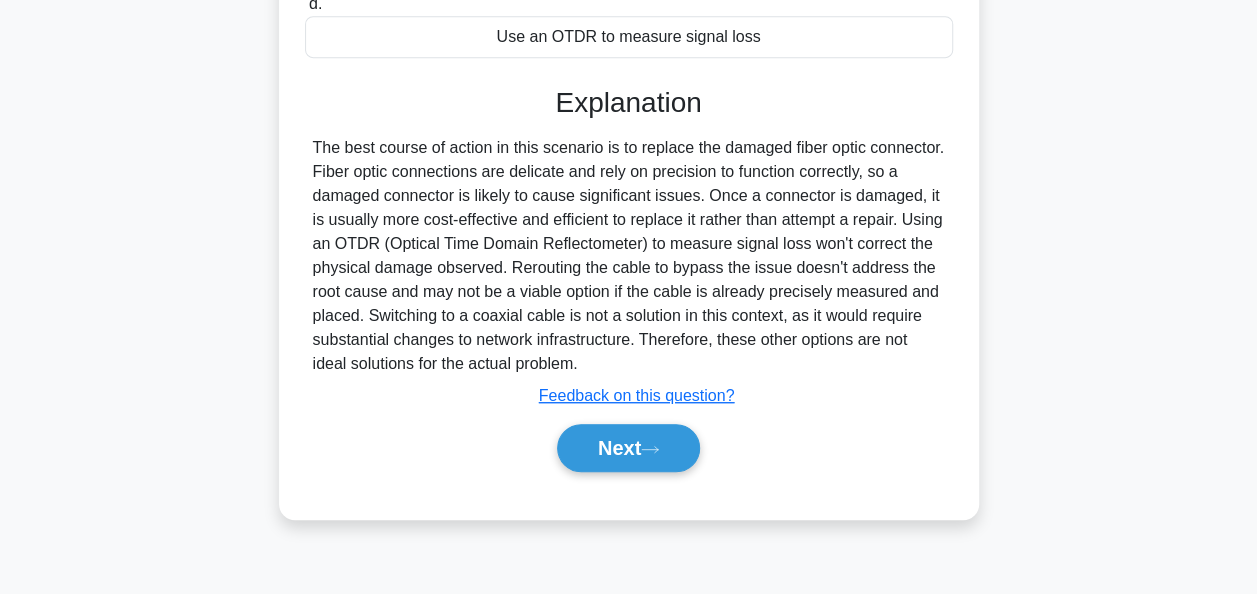 scroll, scrollTop: 486, scrollLeft: 0, axis: vertical 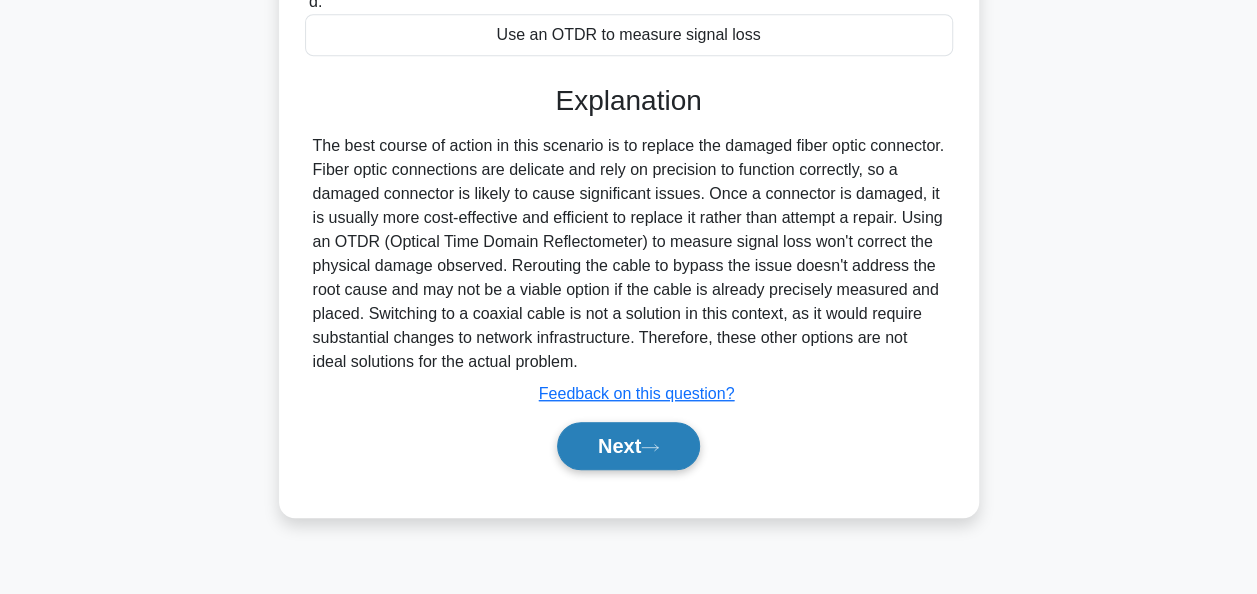 click on "Next" at bounding box center [628, 446] 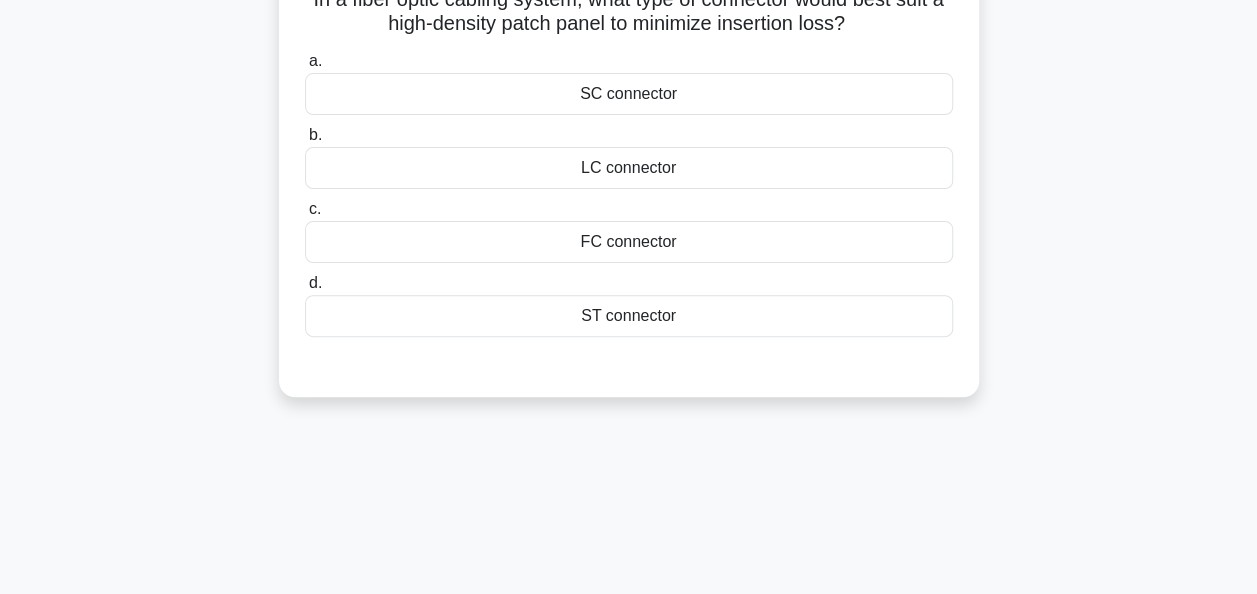 scroll, scrollTop: 0, scrollLeft: 0, axis: both 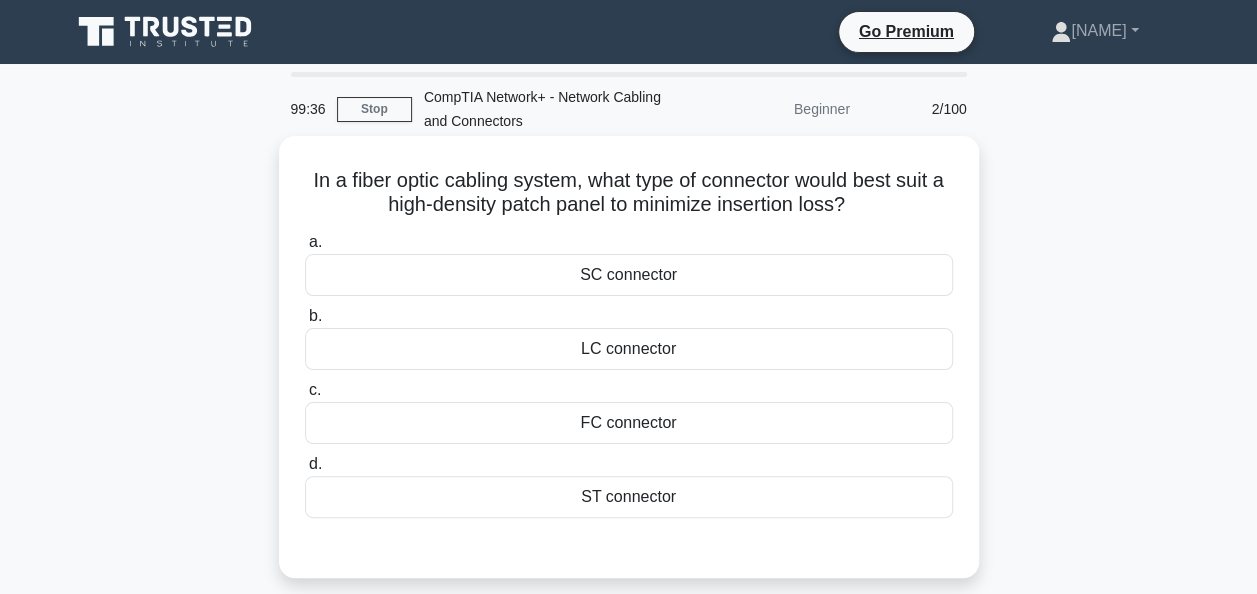 click on "LC connector" at bounding box center (629, 349) 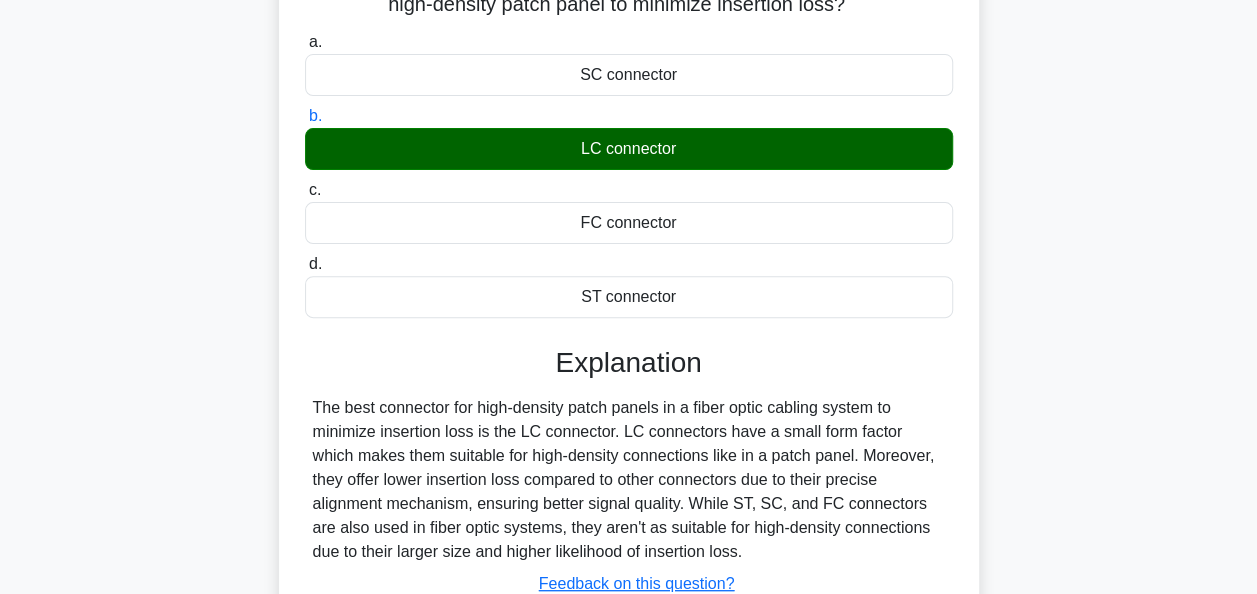 scroll, scrollTop: 300, scrollLeft: 0, axis: vertical 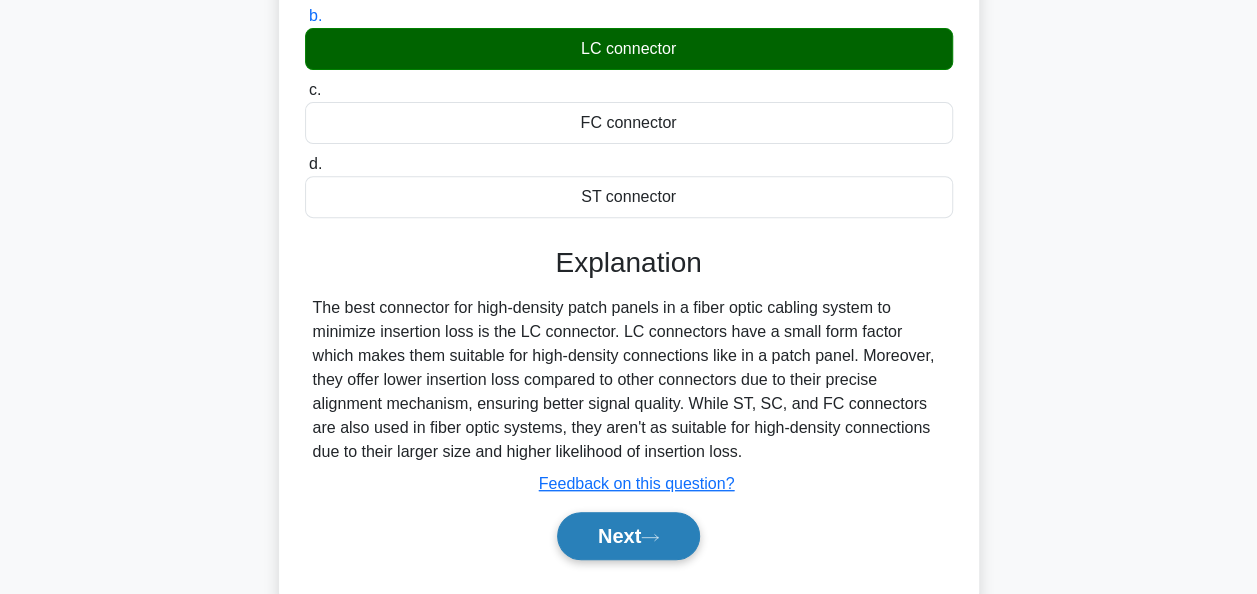 click on "Next" at bounding box center [628, 536] 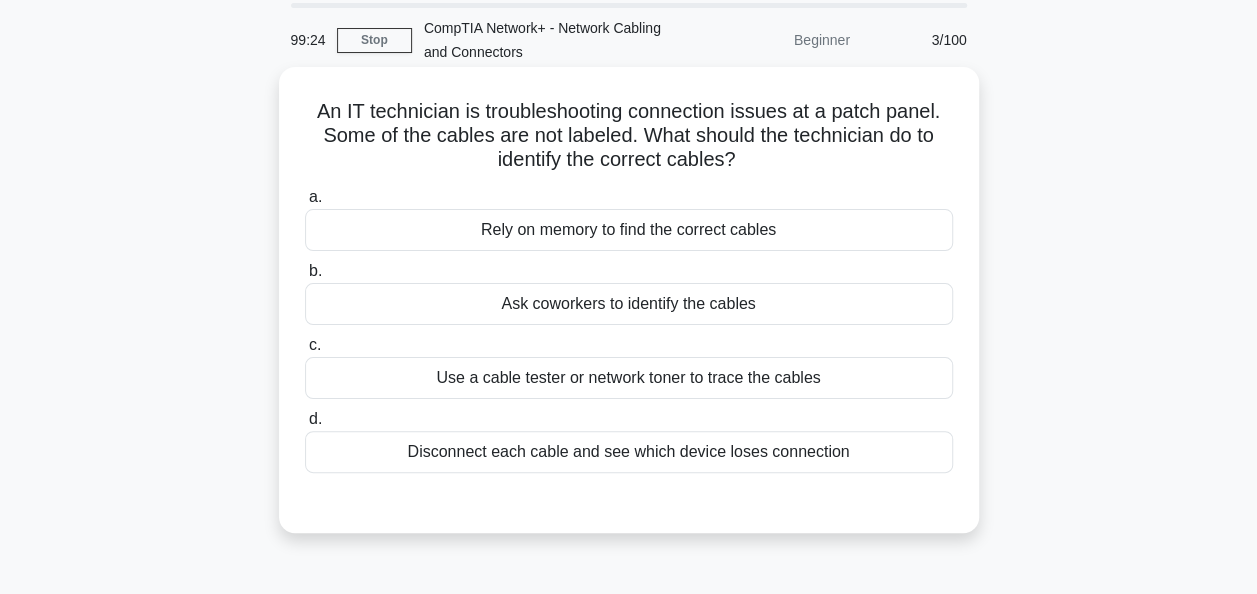 scroll, scrollTop: 100, scrollLeft: 0, axis: vertical 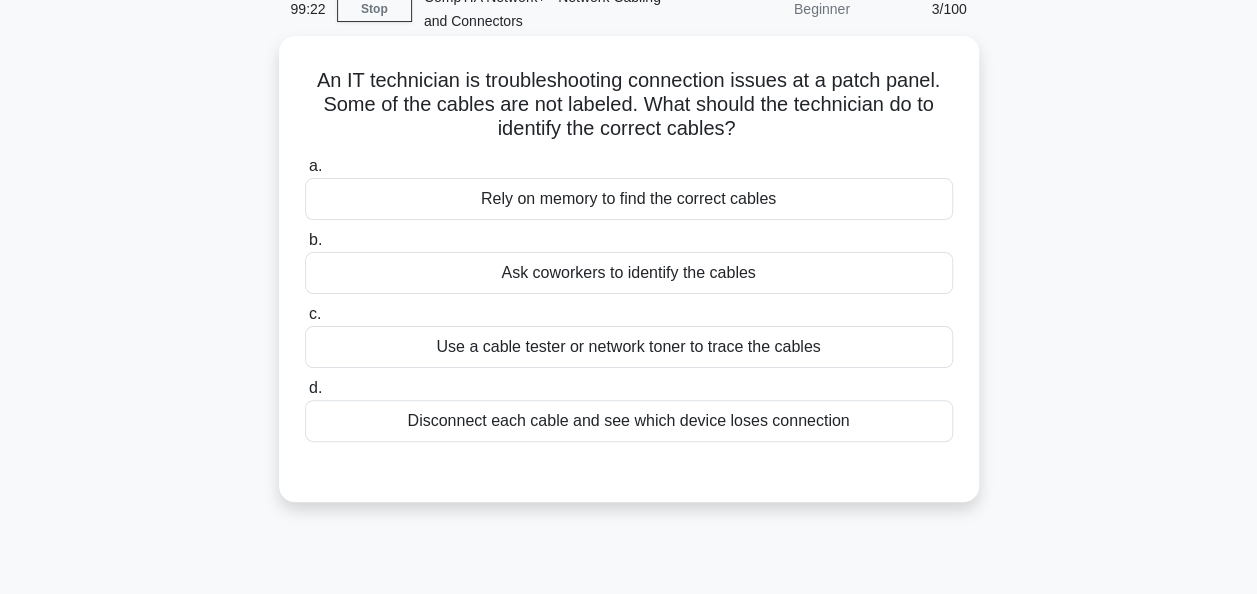click on "Use a cable tester or network toner to trace the cables" at bounding box center (629, 347) 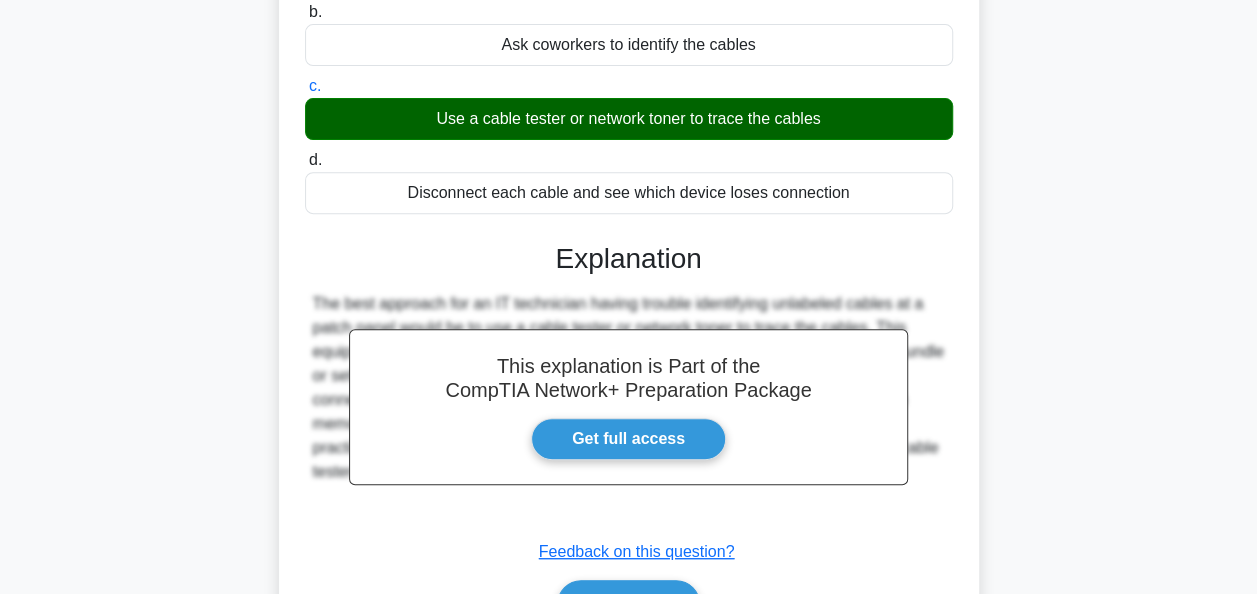 scroll, scrollTop: 400, scrollLeft: 0, axis: vertical 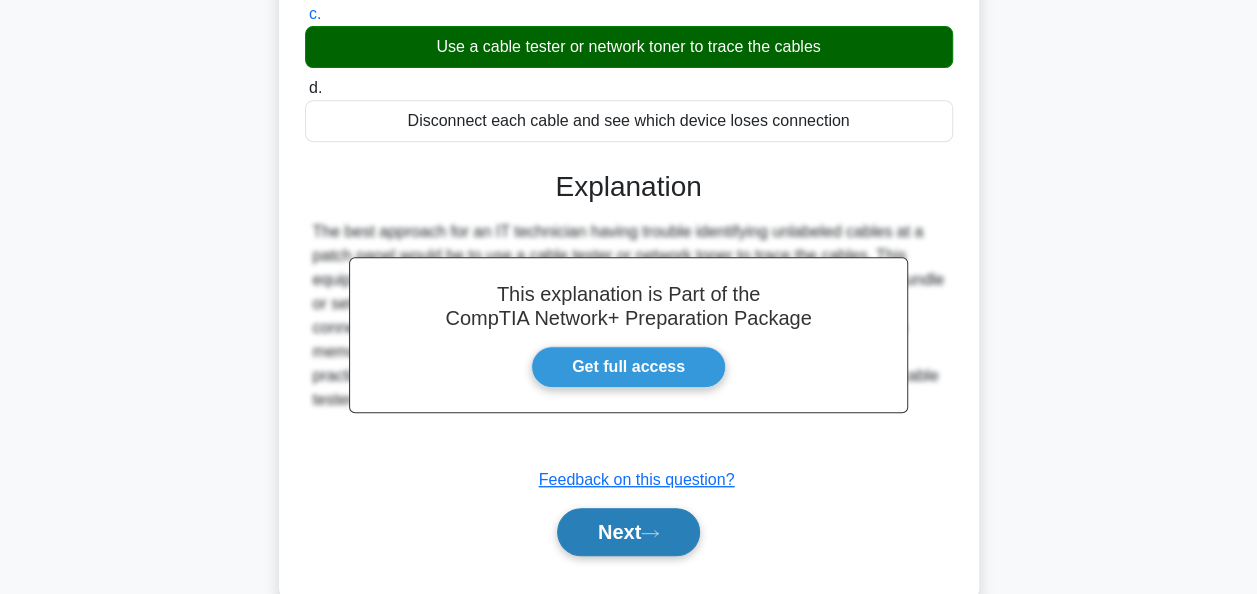 click on "Next" at bounding box center (628, 532) 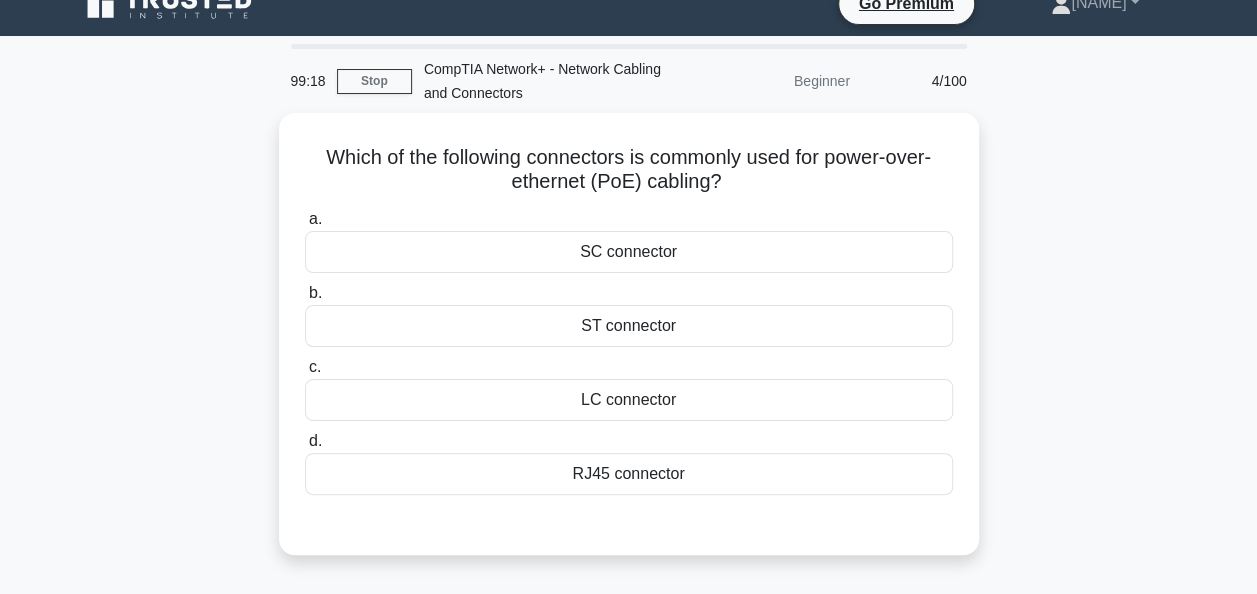 scroll, scrollTop: 0, scrollLeft: 0, axis: both 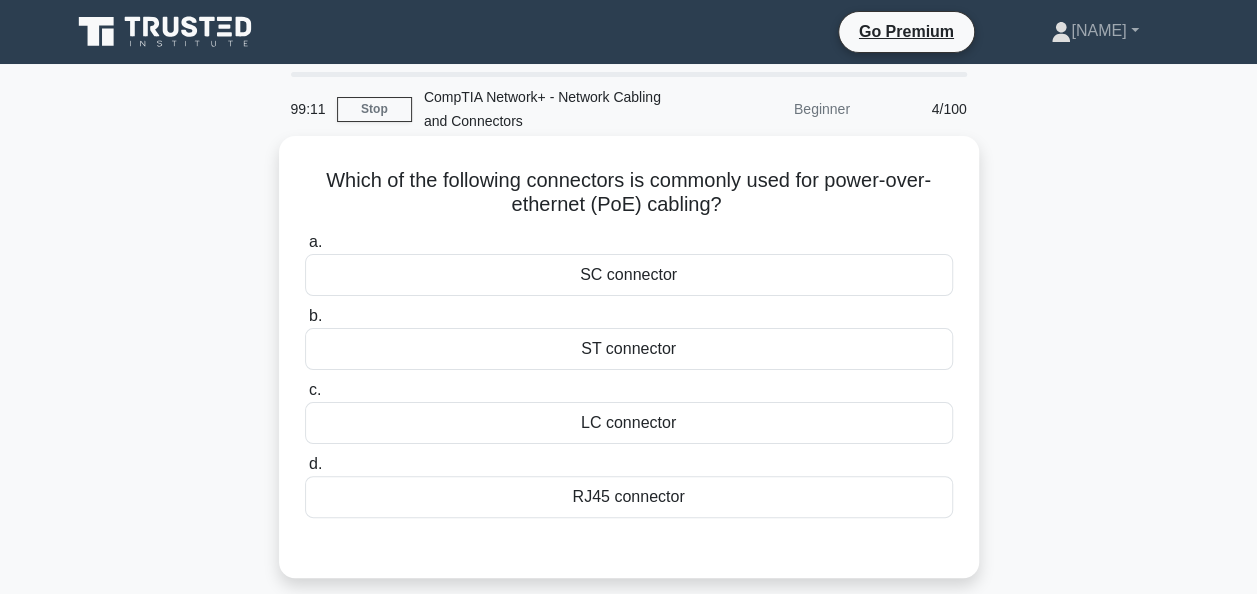 click on "RJ45 connector" at bounding box center (629, 497) 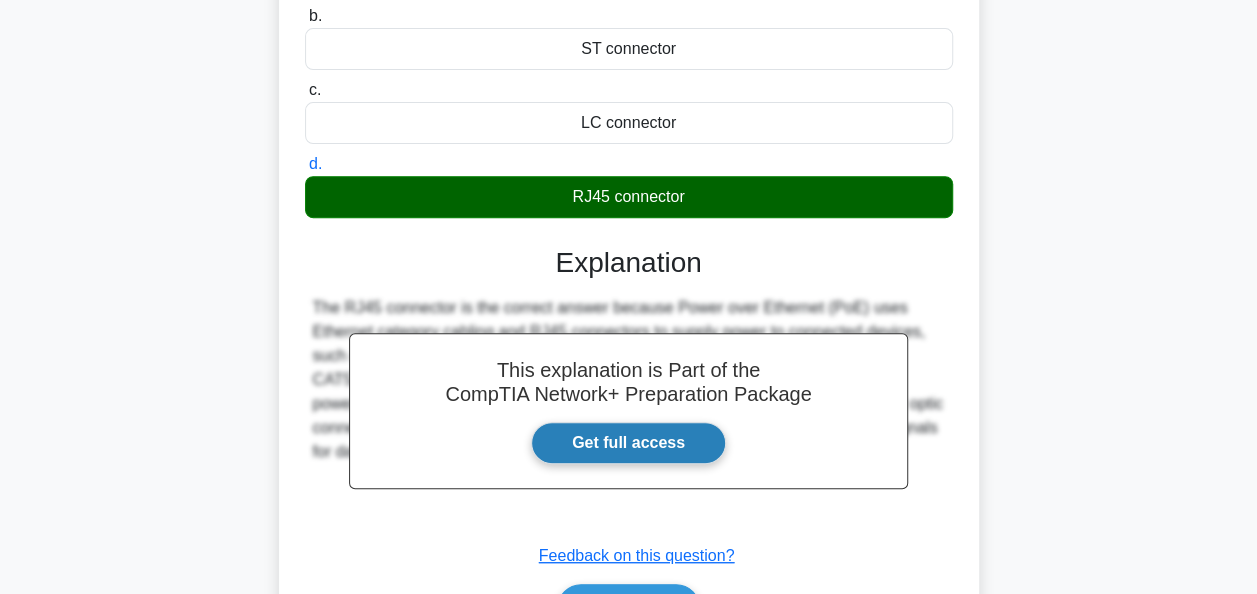 scroll, scrollTop: 400, scrollLeft: 0, axis: vertical 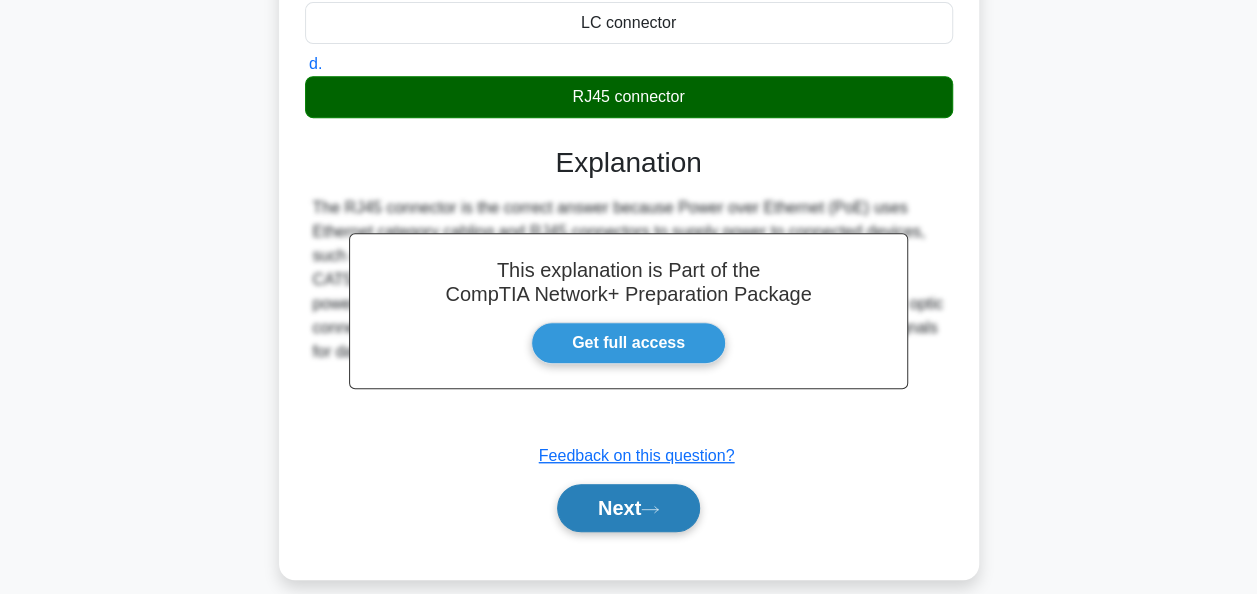 click on "Next" at bounding box center (628, 508) 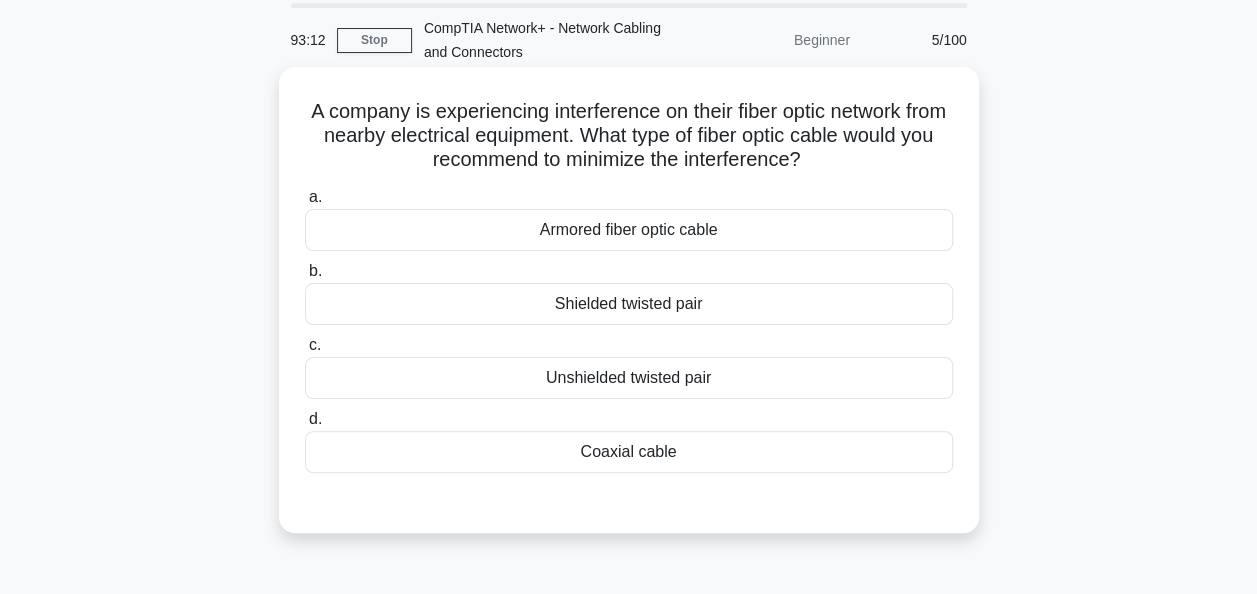 scroll, scrollTop: 100, scrollLeft: 0, axis: vertical 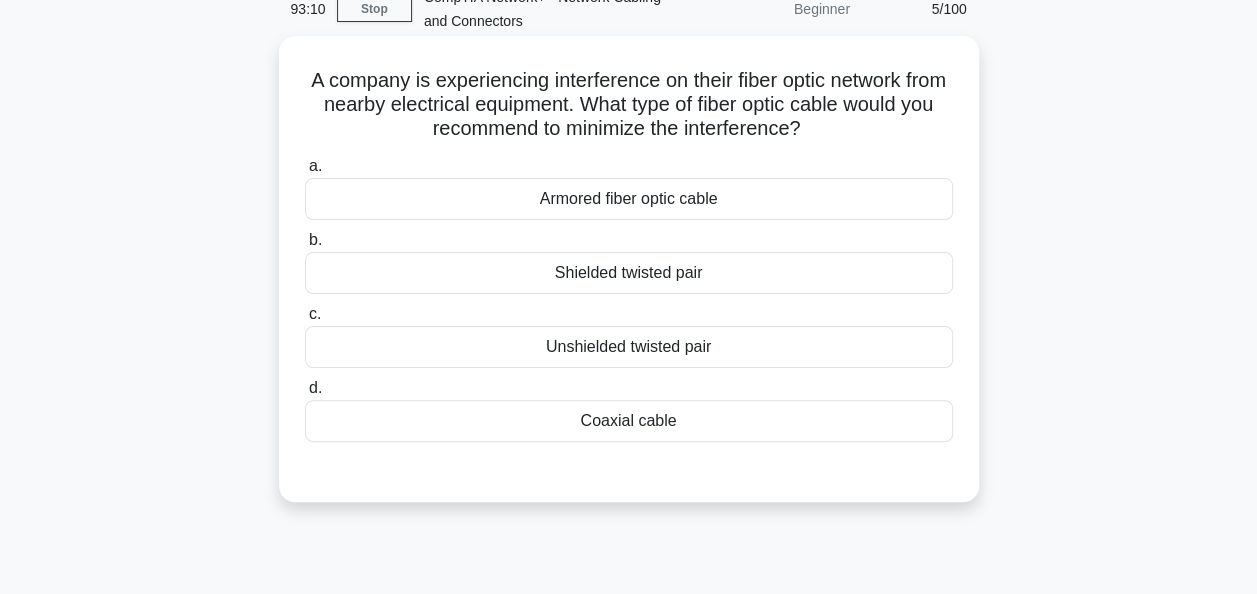 click on "Shielded twisted pair" at bounding box center (629, 273) 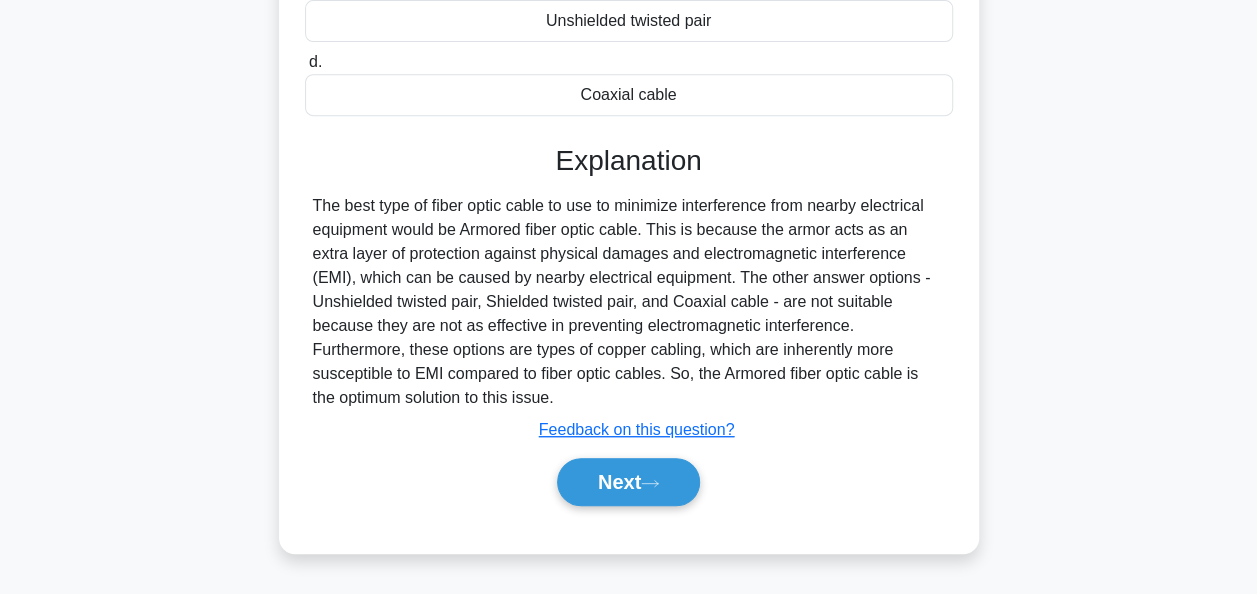 scroll, scrollTop: 486, scrollLeft: 0, axis: vertical 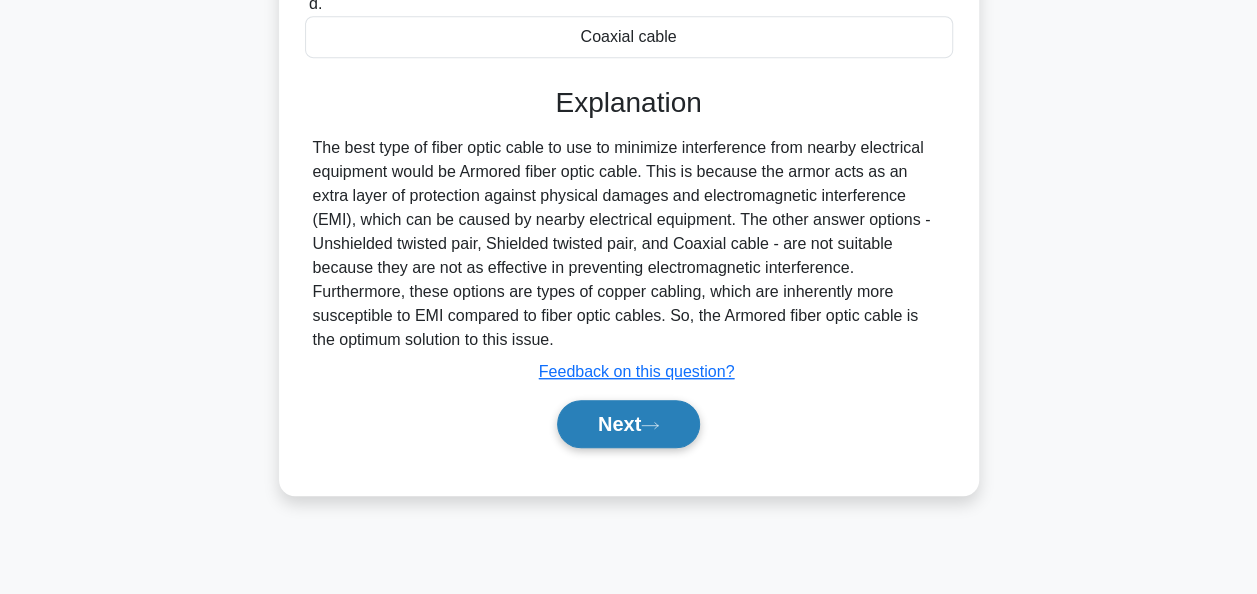click 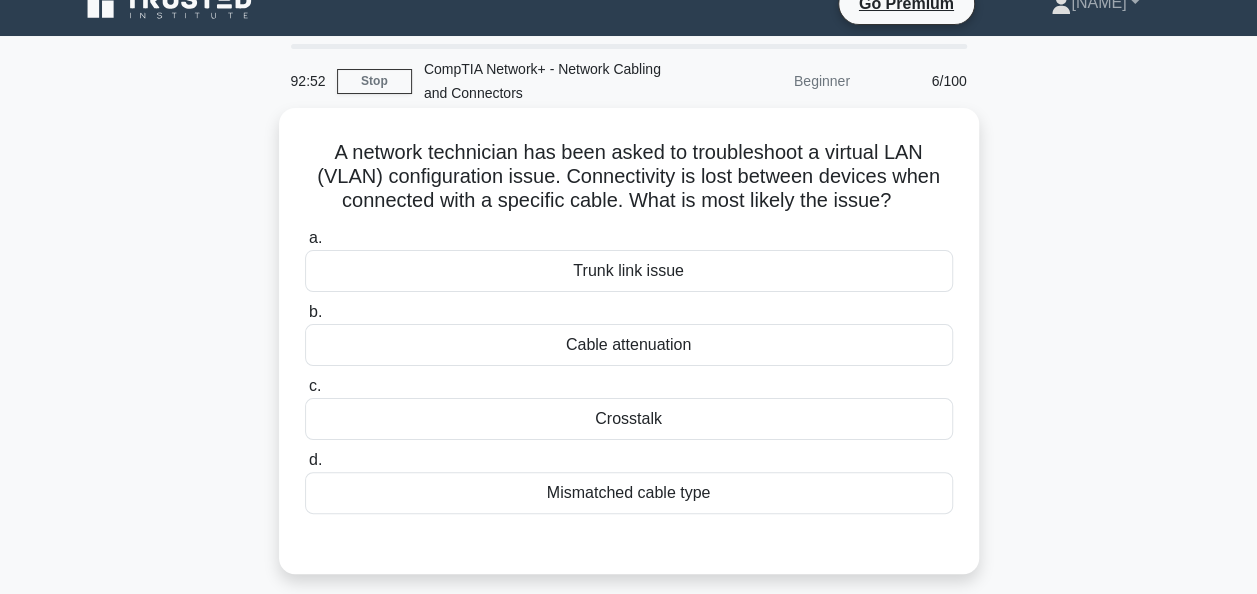 scroll, scrollTop: 0, scrollLeft: 0, axis: both 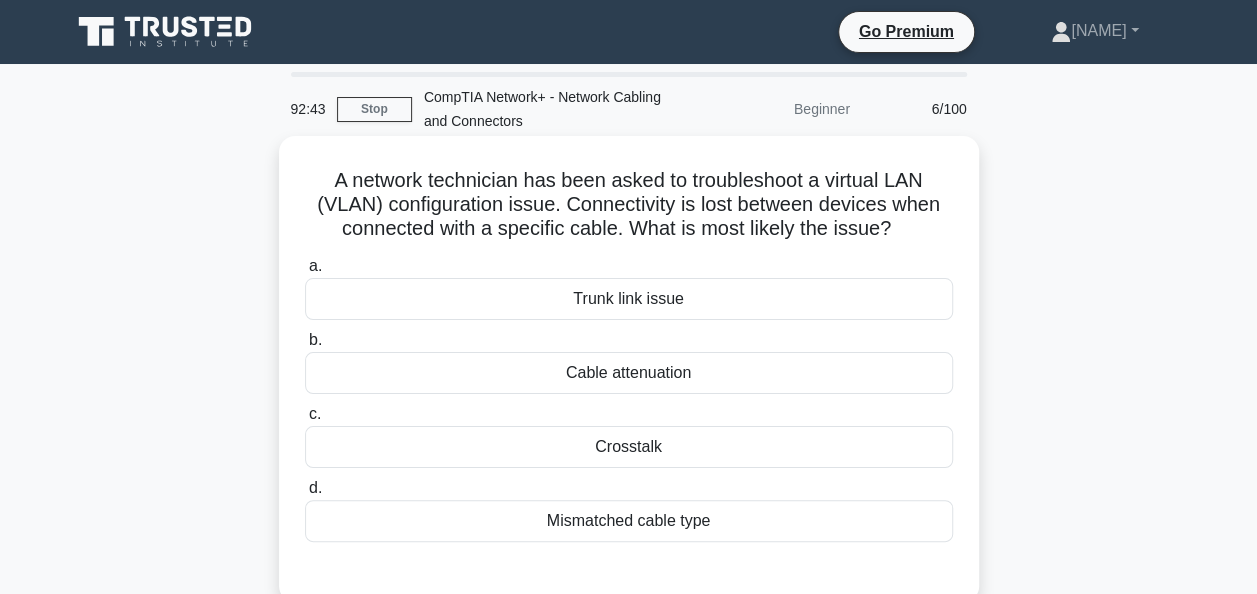 click on "Crosstalk" at bounding box center [629, 447] 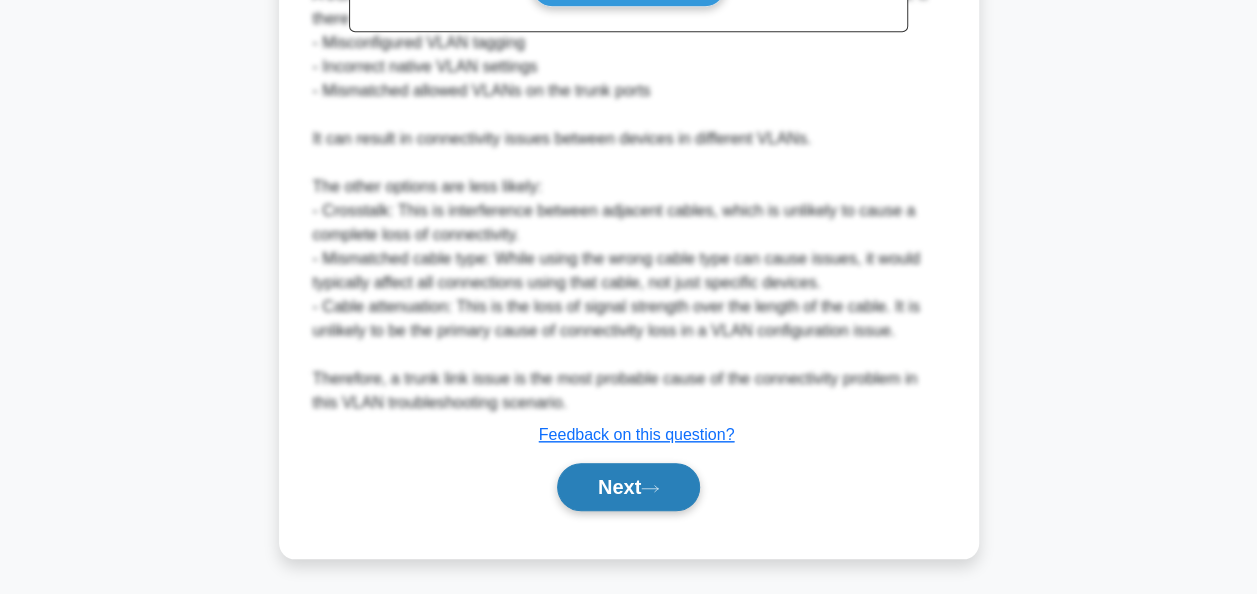 click on "Next" at bounding box center [628, 487] 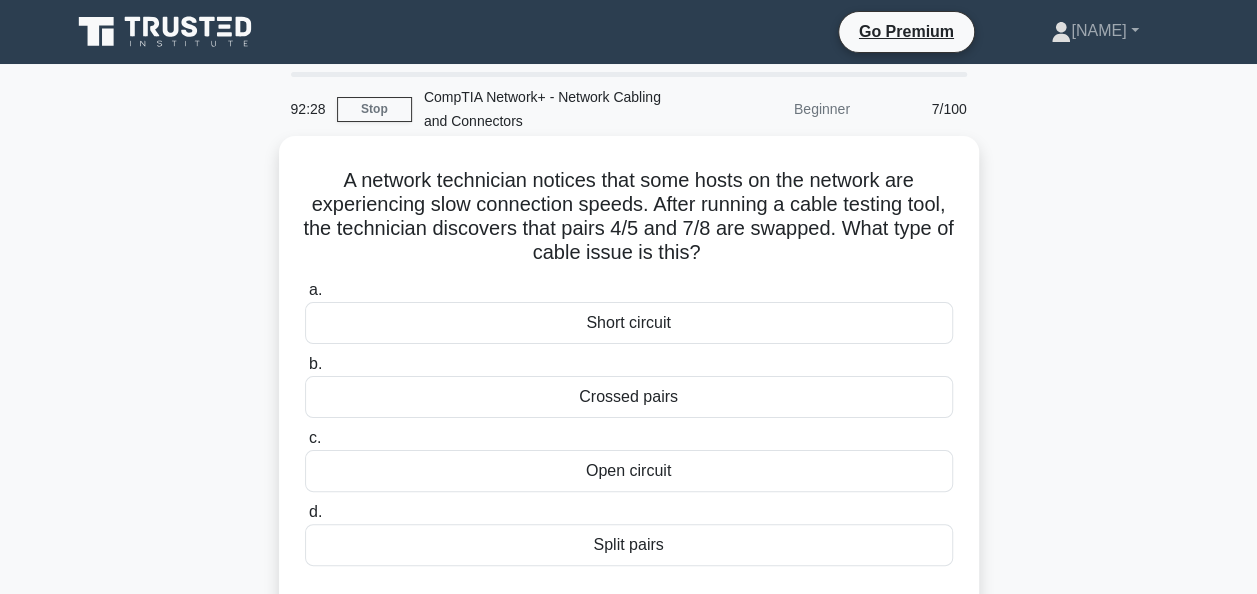 scroll, scrollTop: 100, scrollLeft: 0, axis: vertical 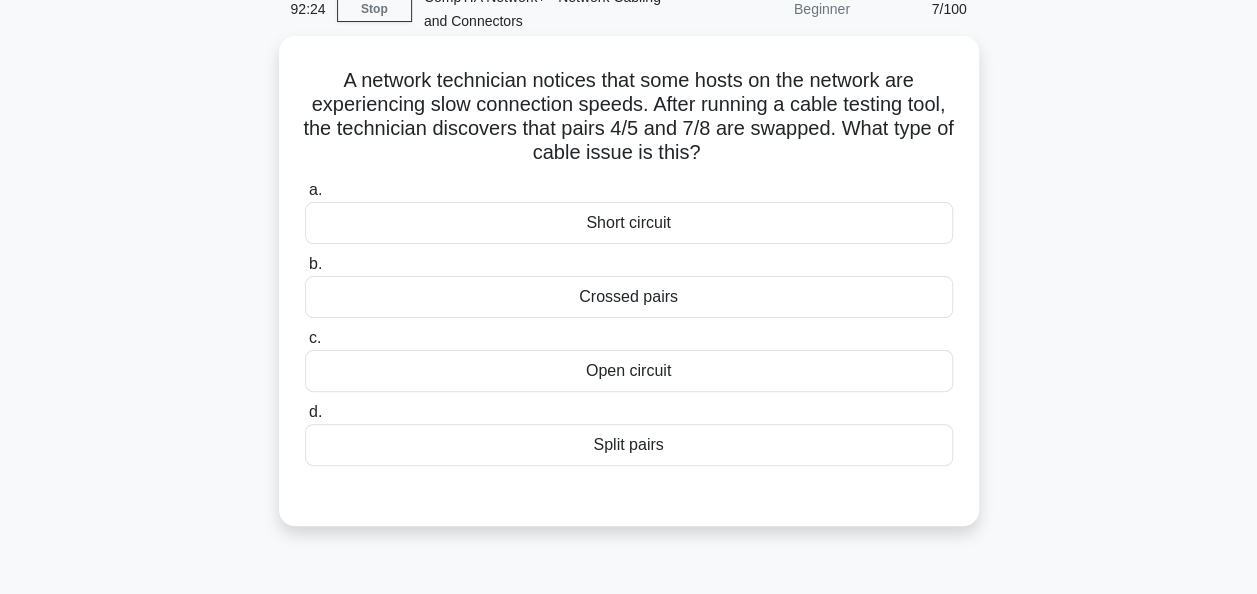 click on "Crossed pairs" at bounding box center (629, 297) 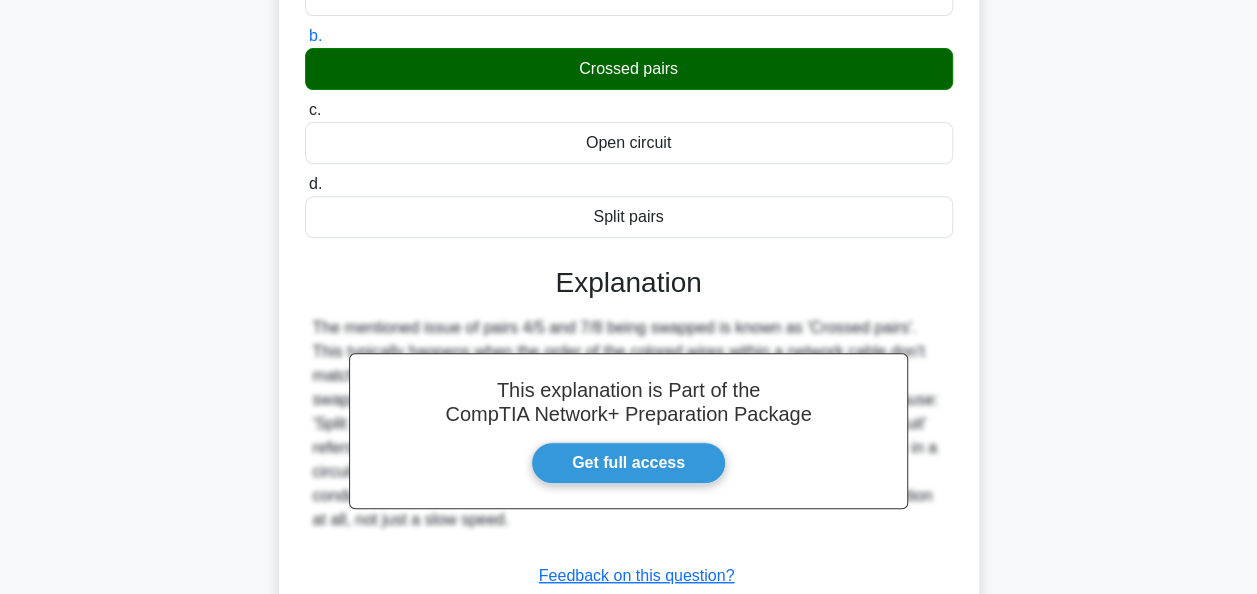 scroll, scrollTop: 486, scrollLeft: 0, axis: vertical 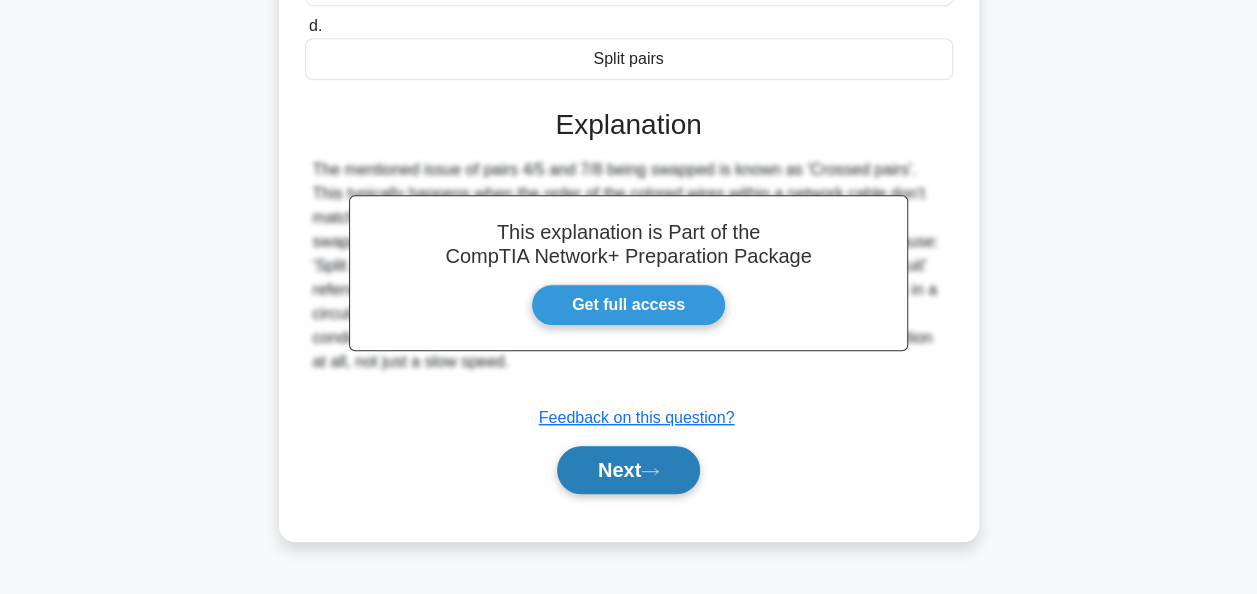 click on "Next" at bounding box center [628, 470] 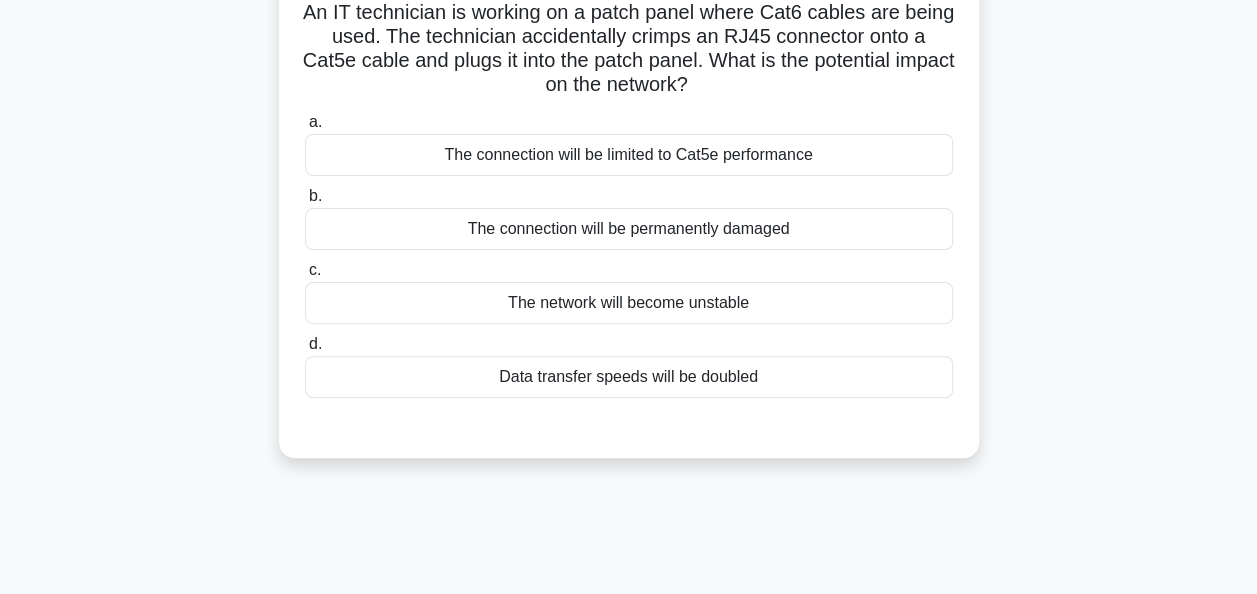 scroll, scrollTop: 86, scrollLeft: 0, axis: vertical 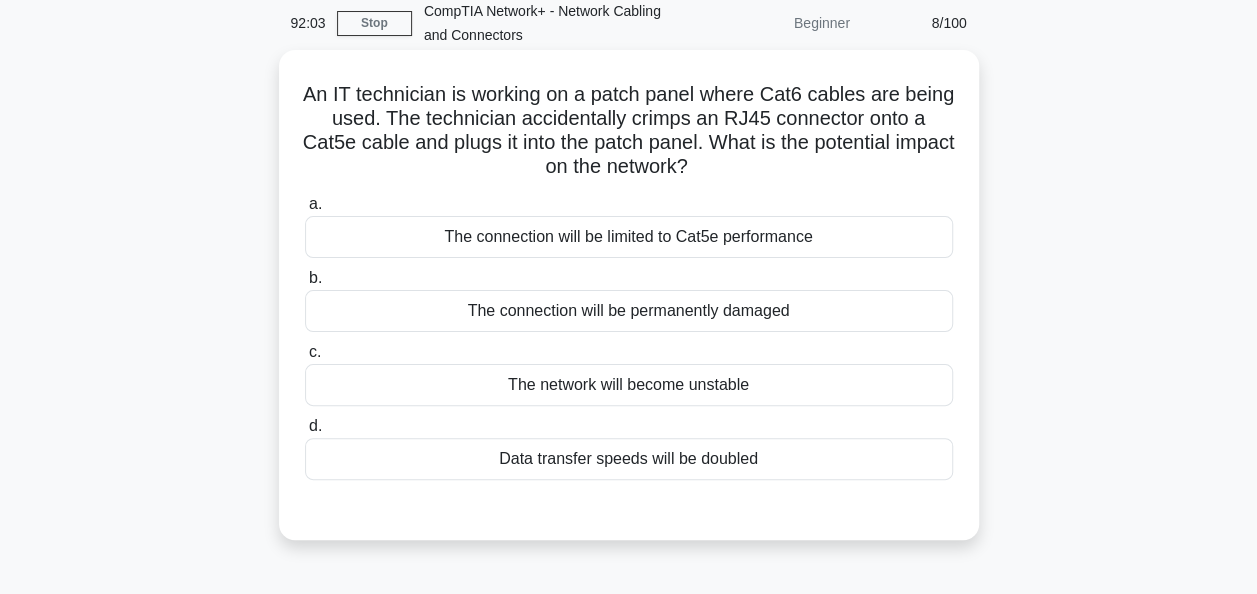 click on "The network will become unstable" at bounding box center [629, 385] 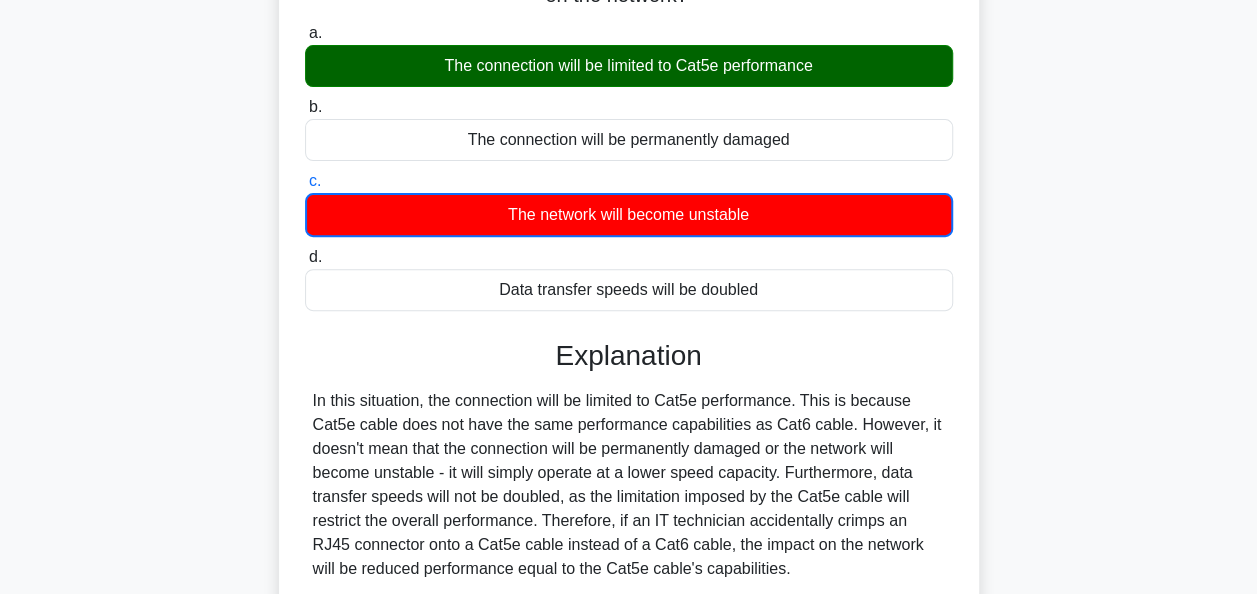 scroll, scrollTop: 486, scrollLeft: 0, axis: vertical 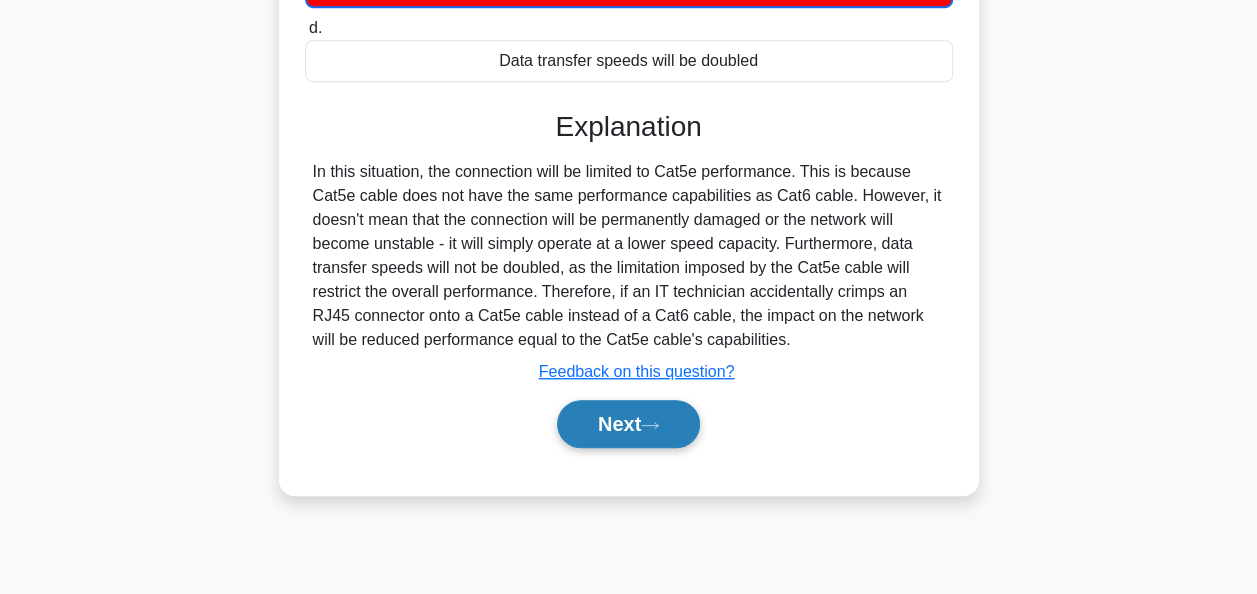 click 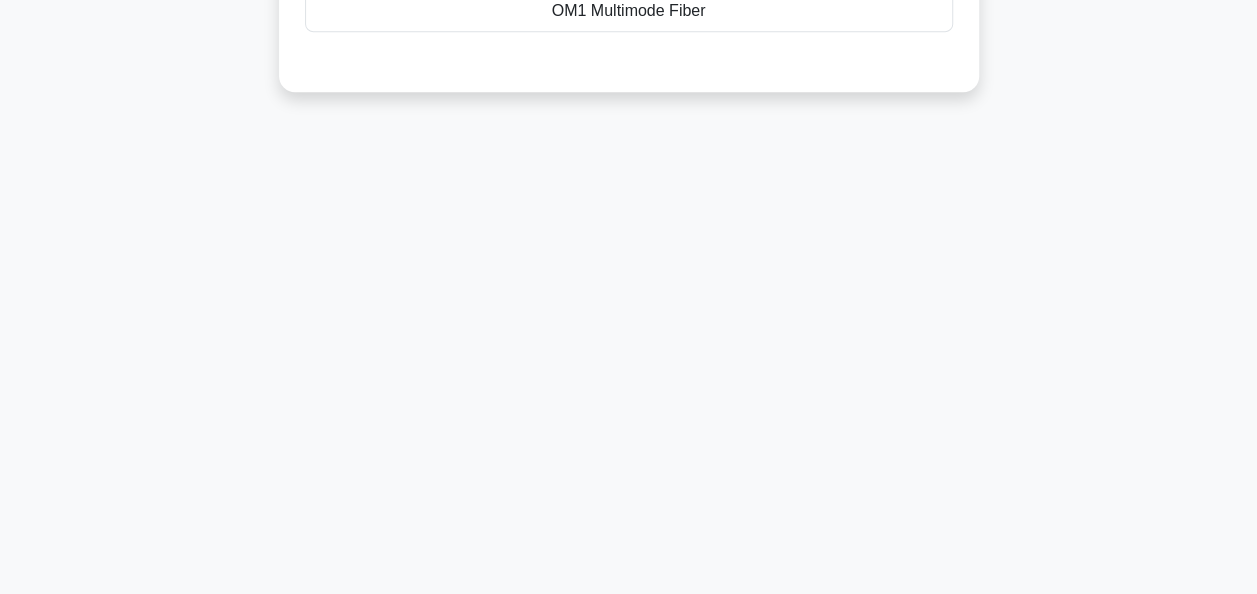scroll, scrollTop: 0, scrollLeft: 0, axis: both 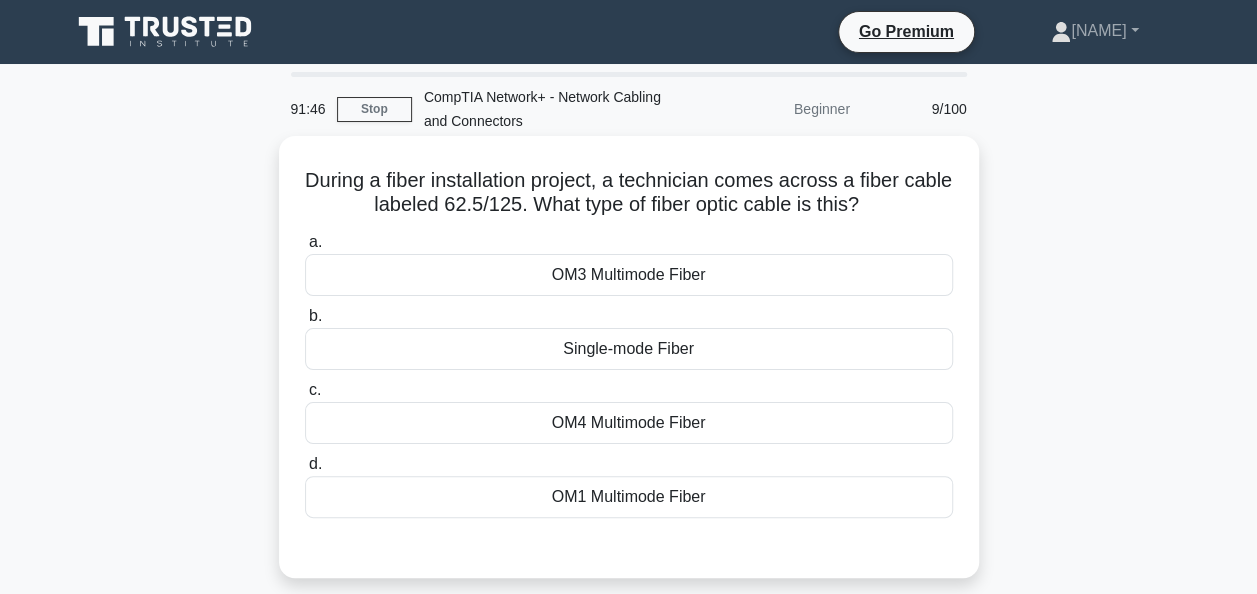 click on "OM1 Multimode Fiber" at bounding box center (629, 497) 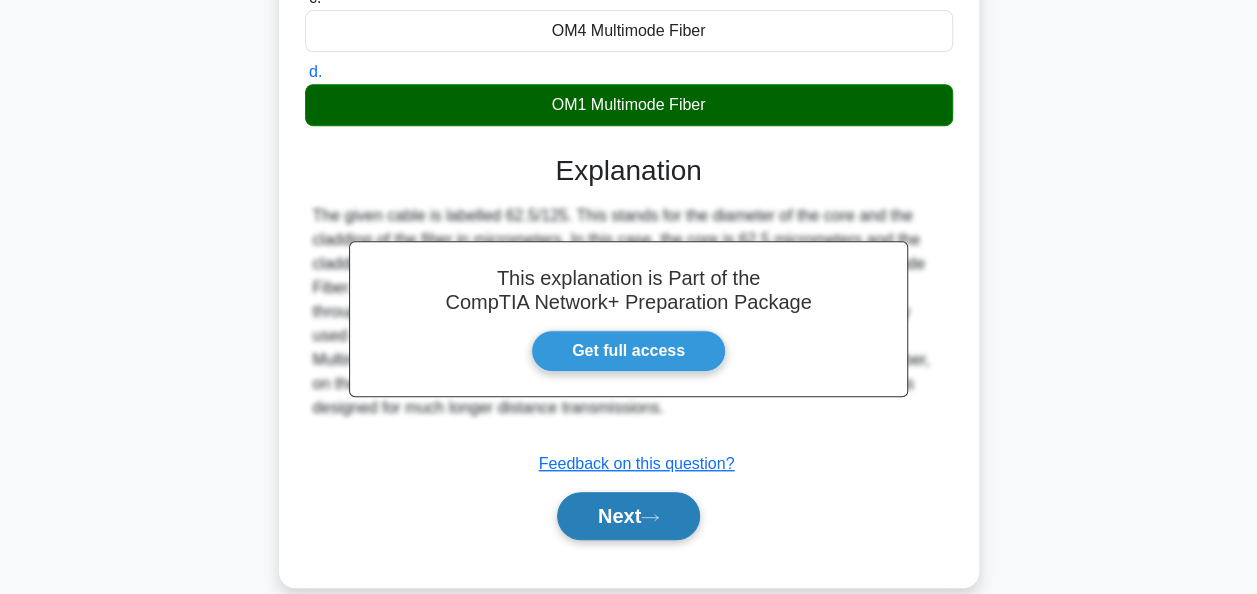 scroll, scrollTop: 486, scrollLeft: 0, axis: vertical 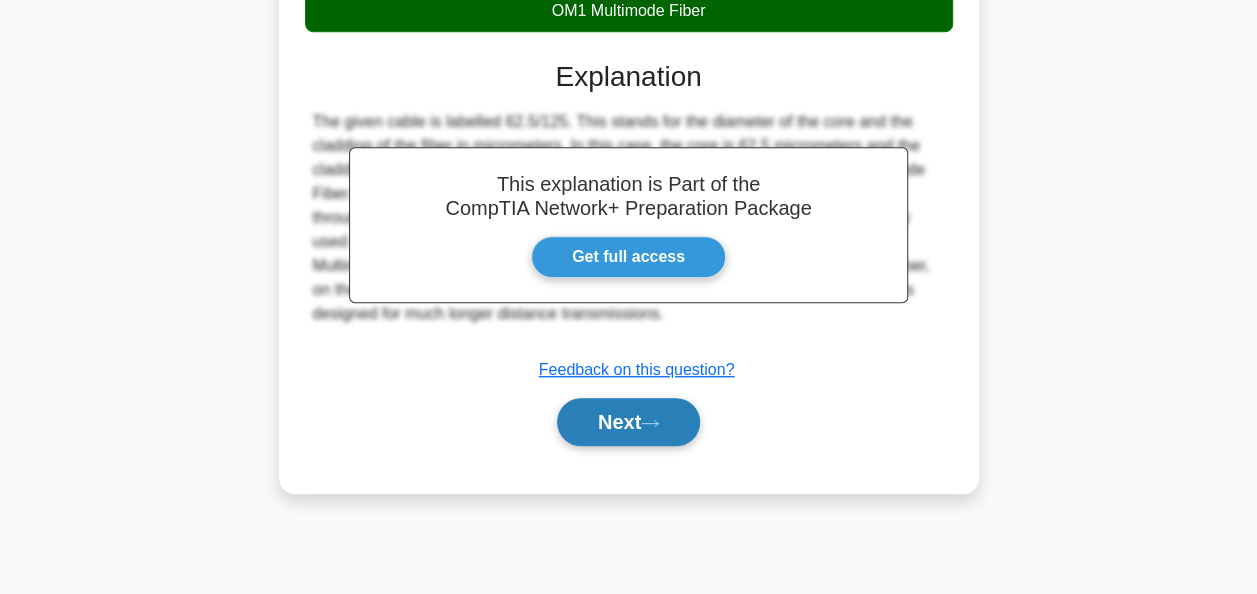 click on "Next" at bounding box center [628, 422] 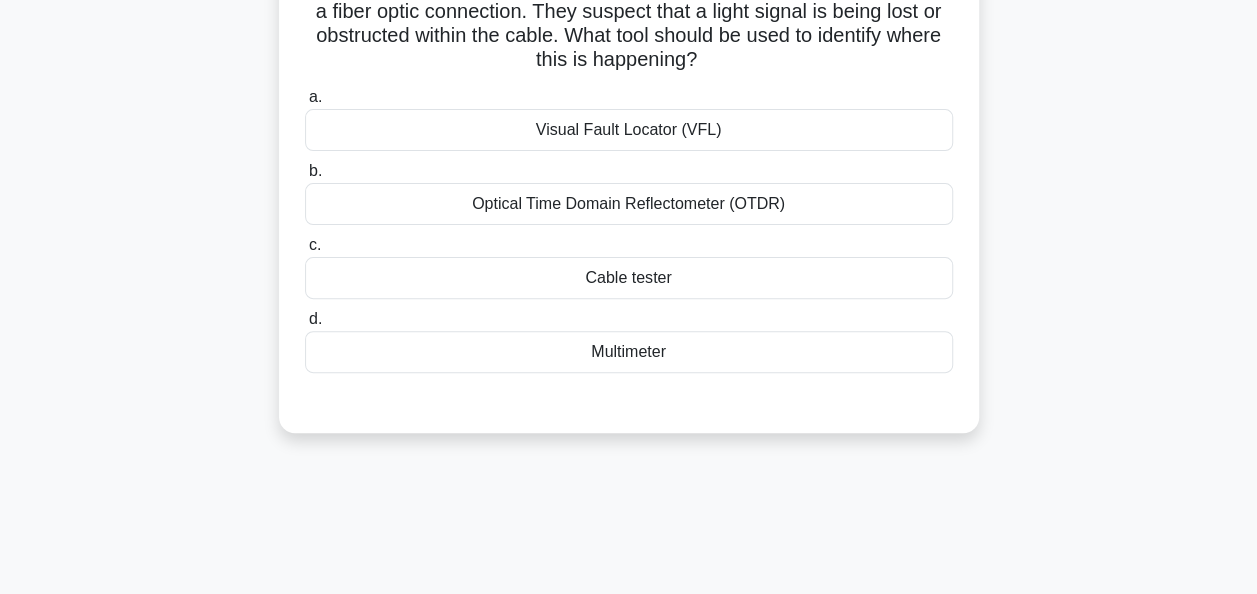 scroll, scrollTop: 86, scrollLeft: 0, axis: vertical 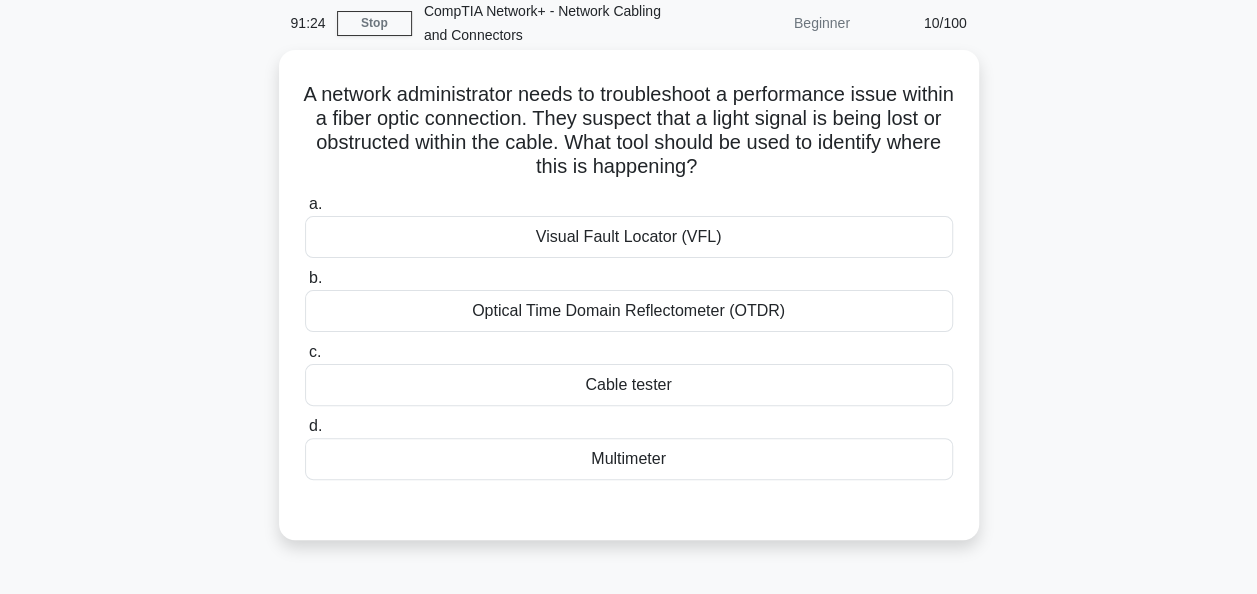 click on "Optical Time Domain Reflectometer (OTDR)" at bounding box center (629, 311) 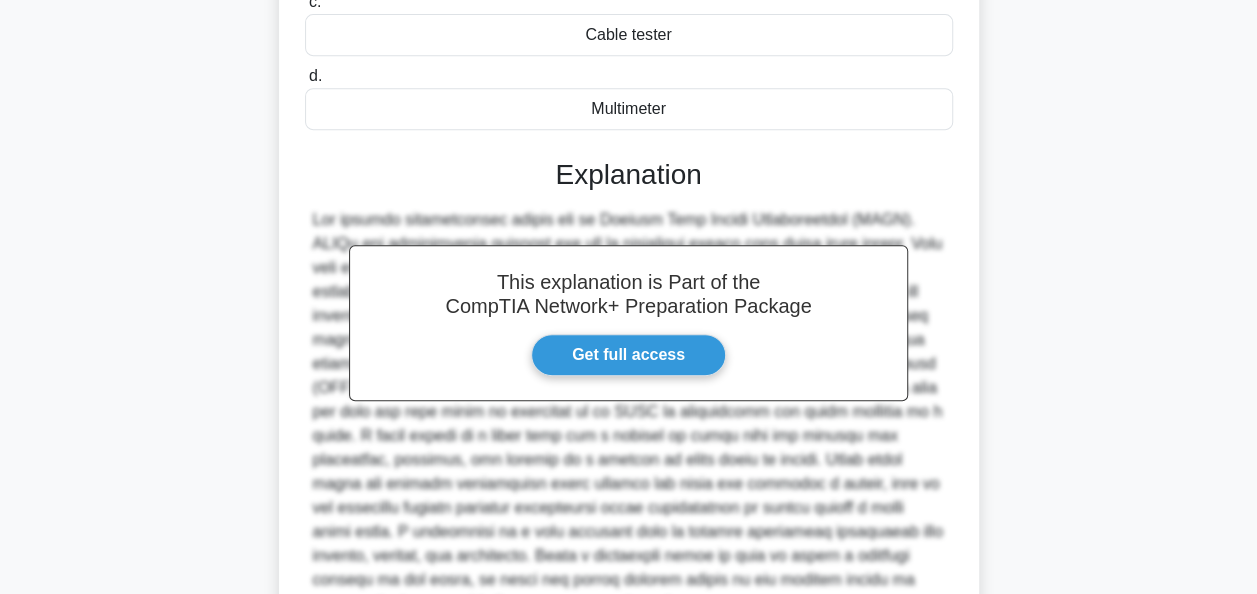 scroll, scrollTop: 586, scrollLeft: 0, axis: vertical 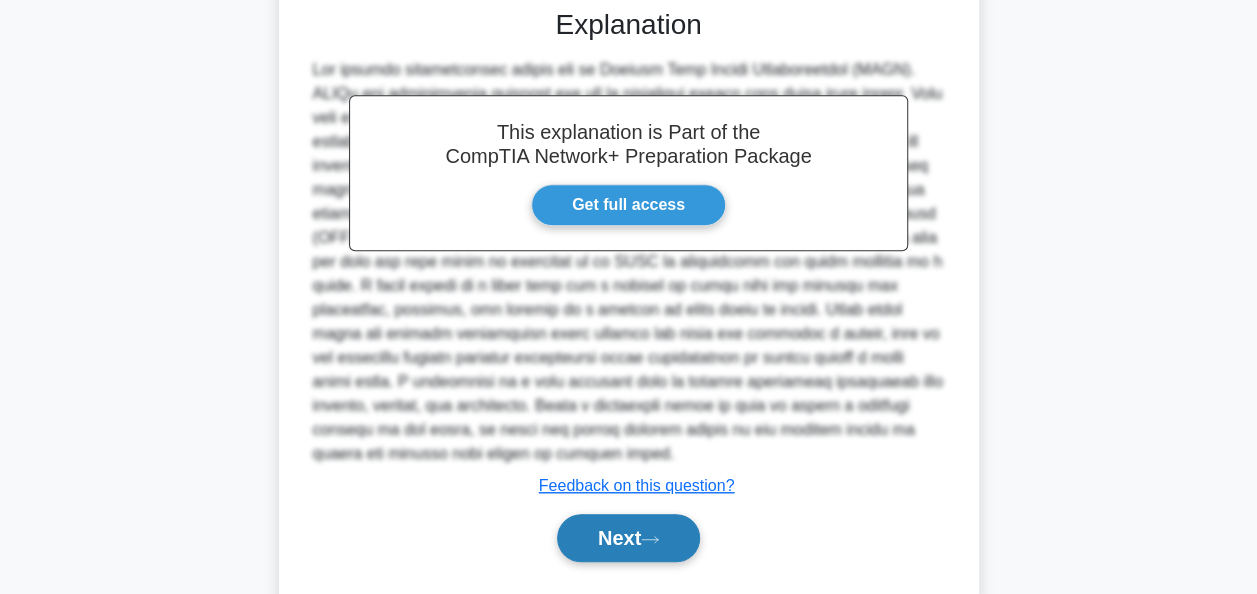 click on "Next" at bounding box center [628, 538] 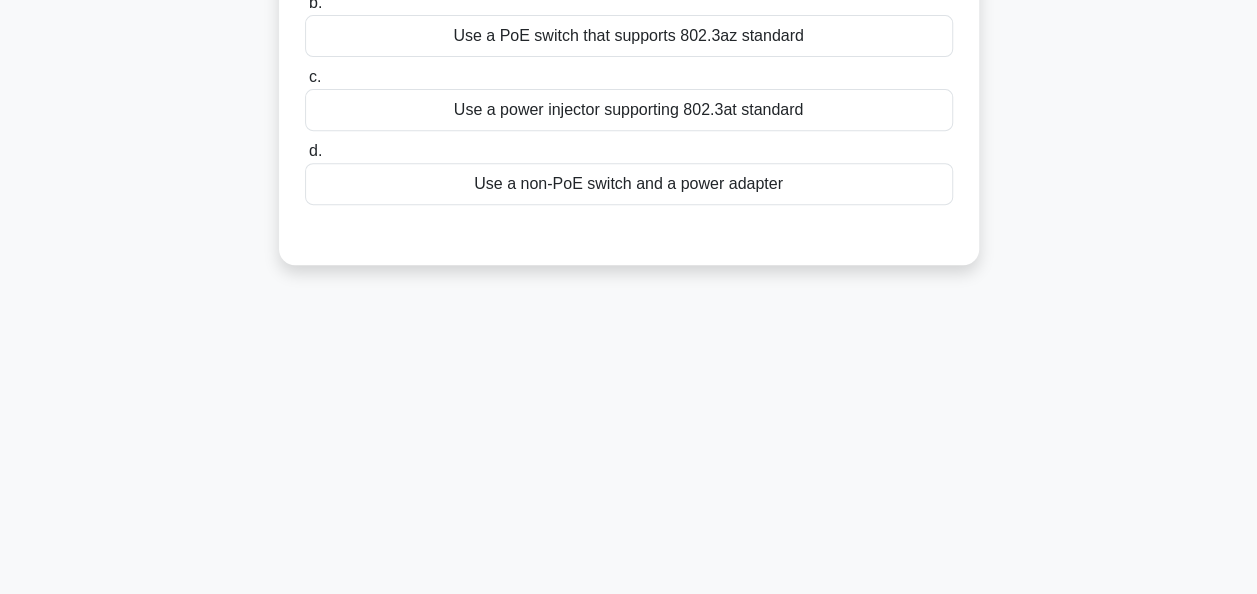 scroll, scrollTop: 86, scrollLeft: 0, axis: vertical 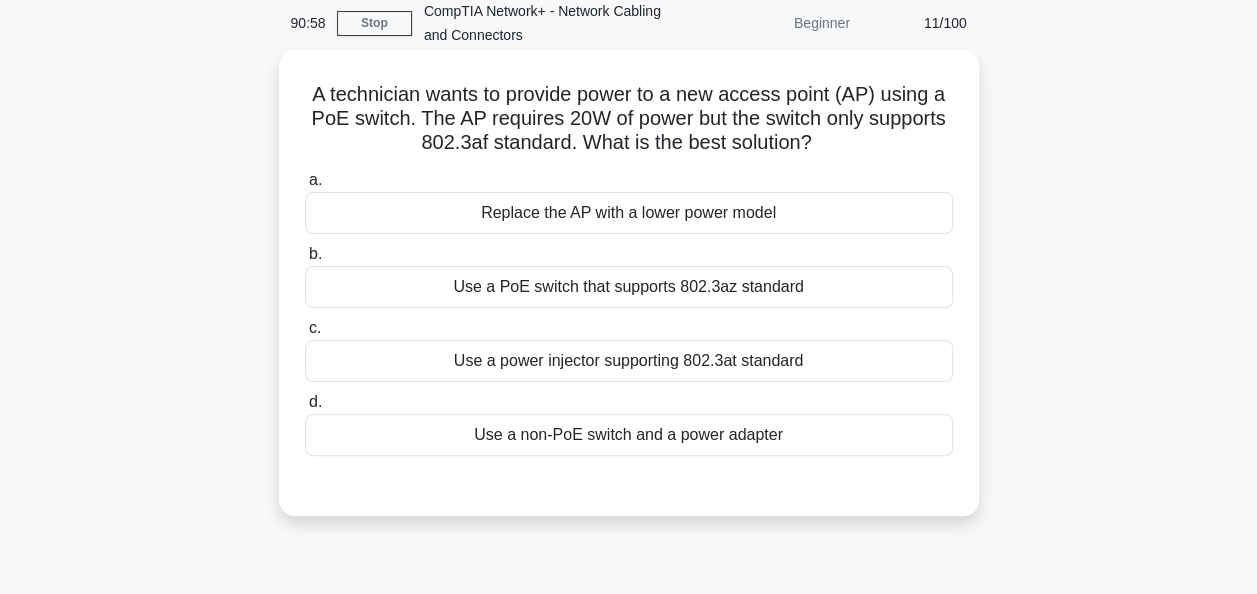 click on "Use a non-PoE switch and a power adapter" at bounding box center (629, 435) 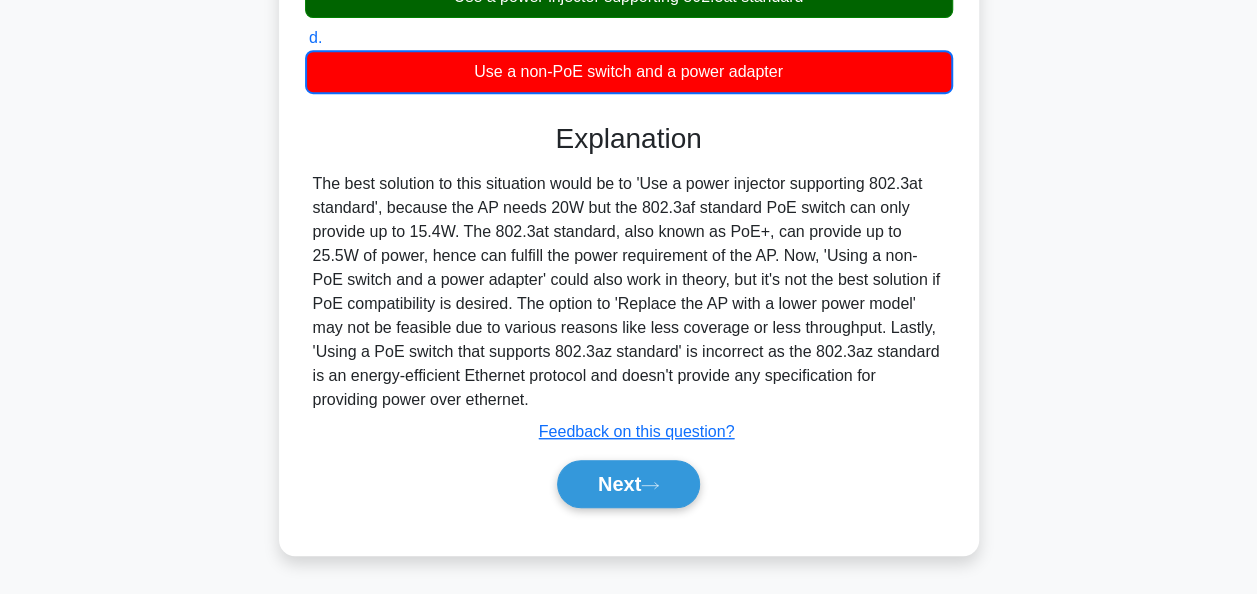scroll, scrollTop: 486, scrollLeft: 0, axis: vertical 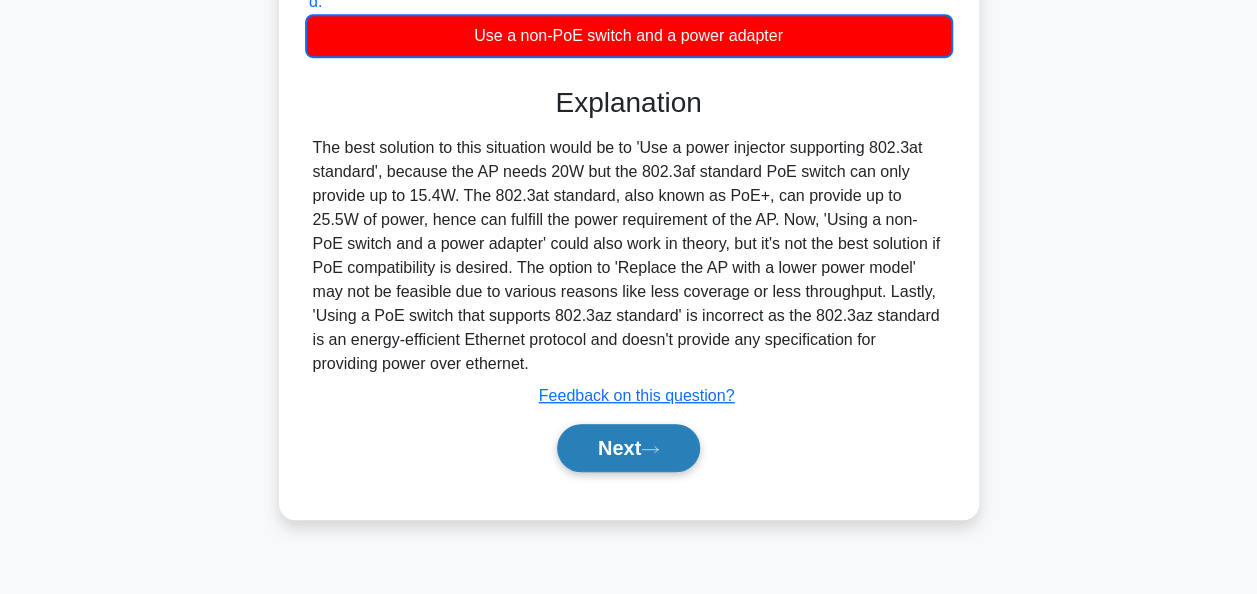 click on "Next" at bounding box center [628, 448] 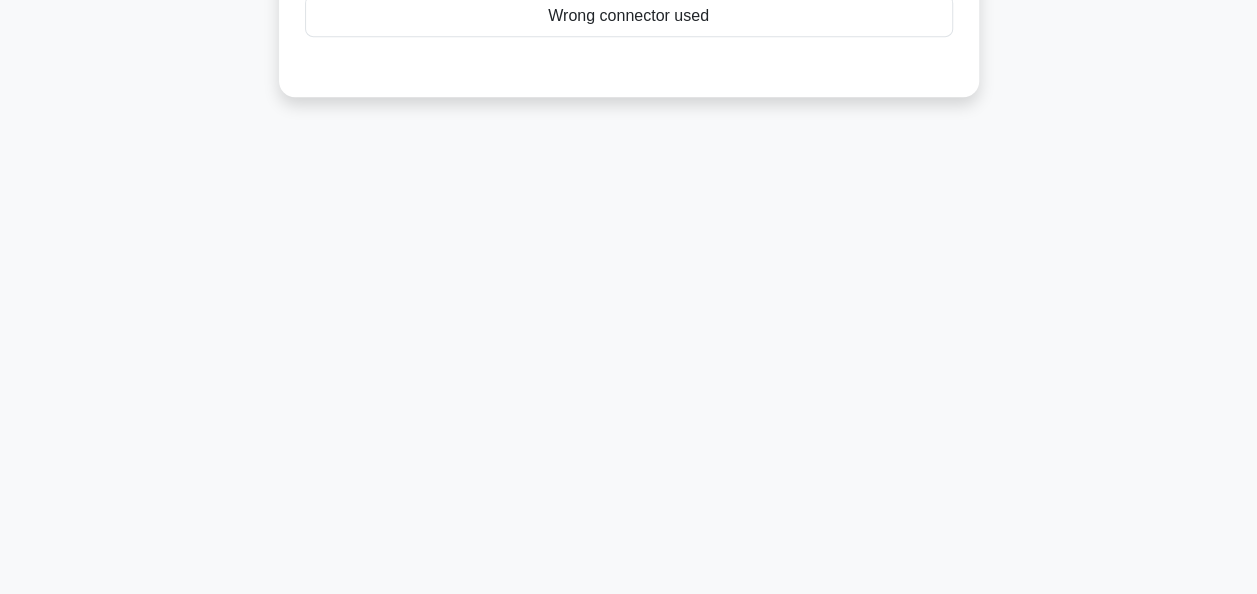 scroll, scrollTop: 86, scrollLeft: 0, axis: vertical 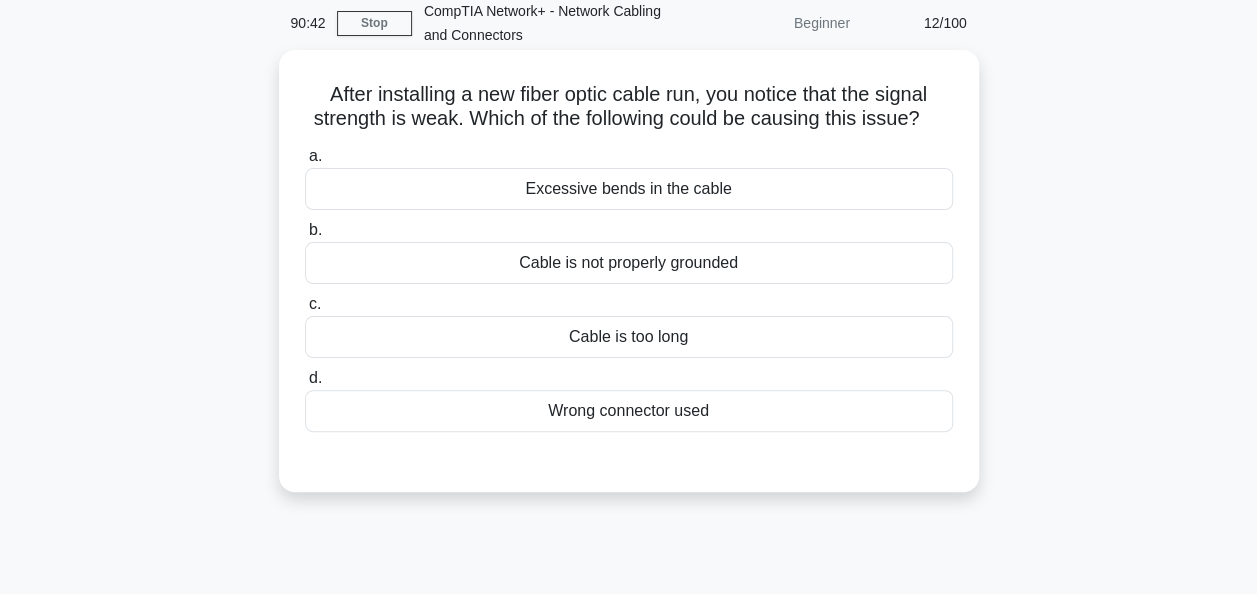 click on "Excessive bends in the cable" at bounding box center [629, 189] 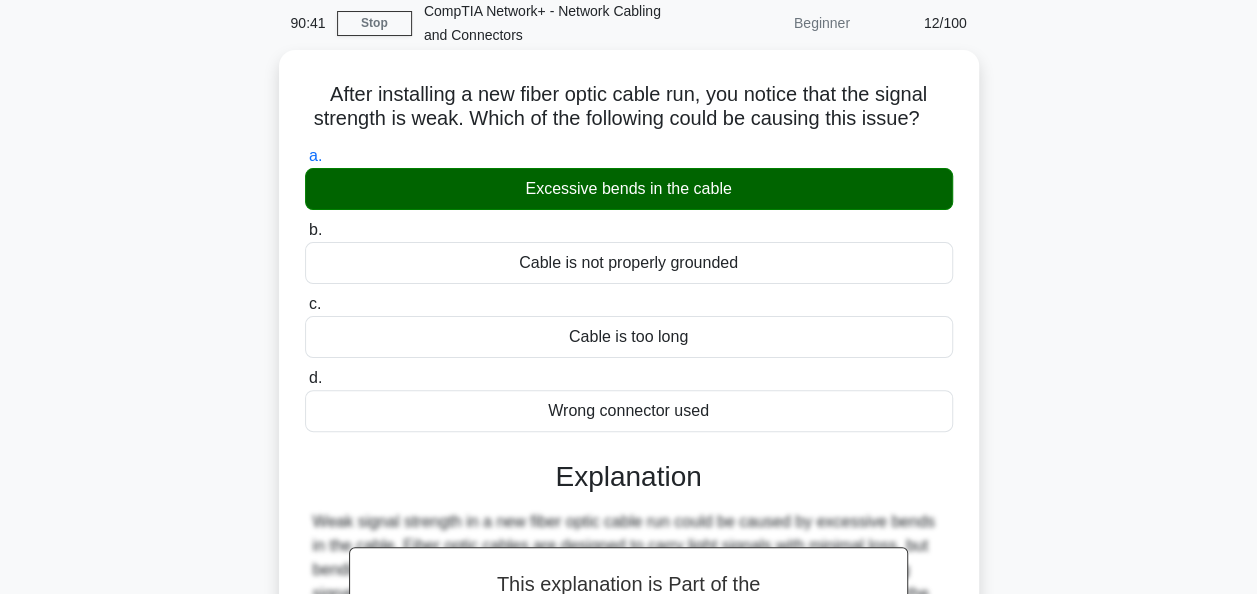scroll, scrollTop: 386, scrollLeft: 0, axis: vertical 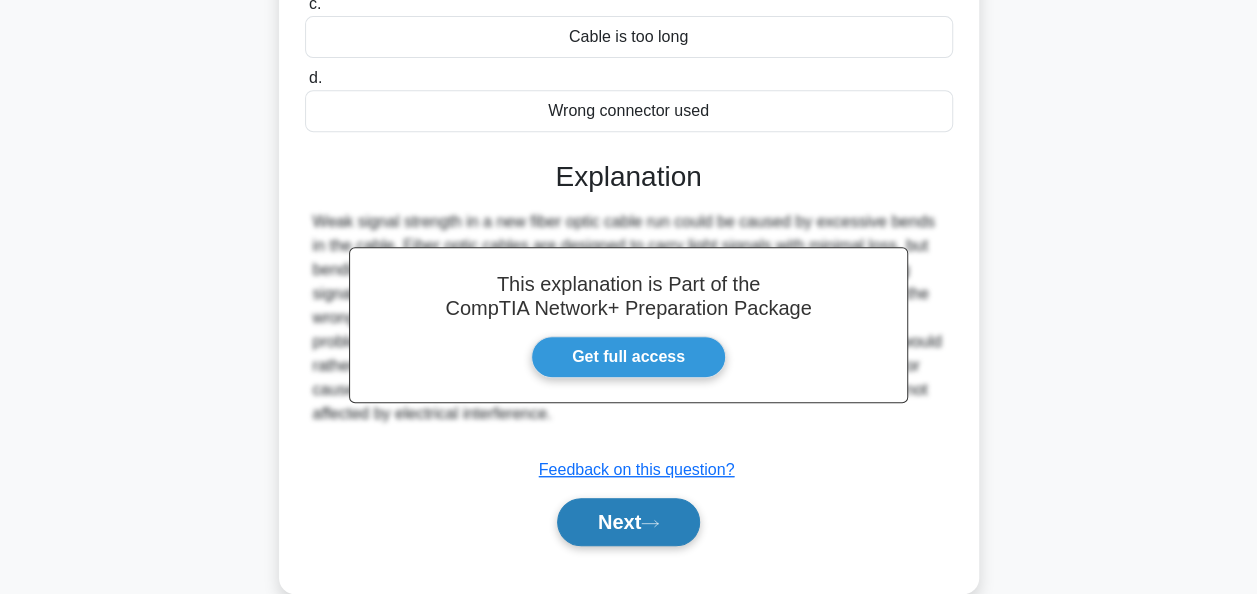 click 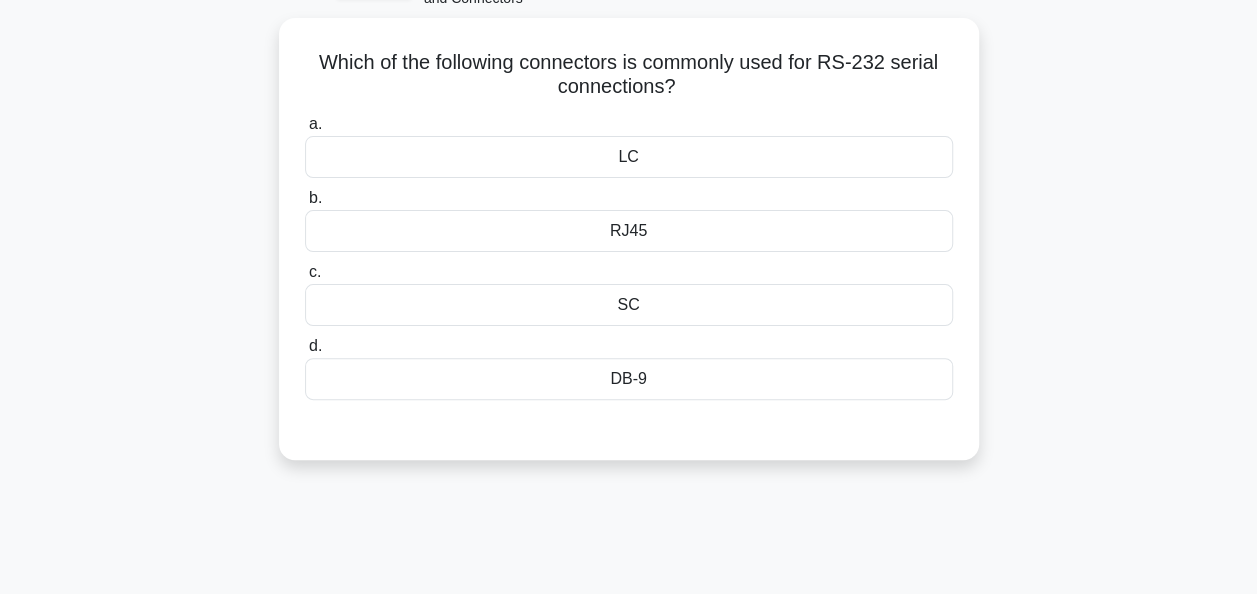 scroll, scrollTop: 86, scrollLeft: 0, axis: vertical 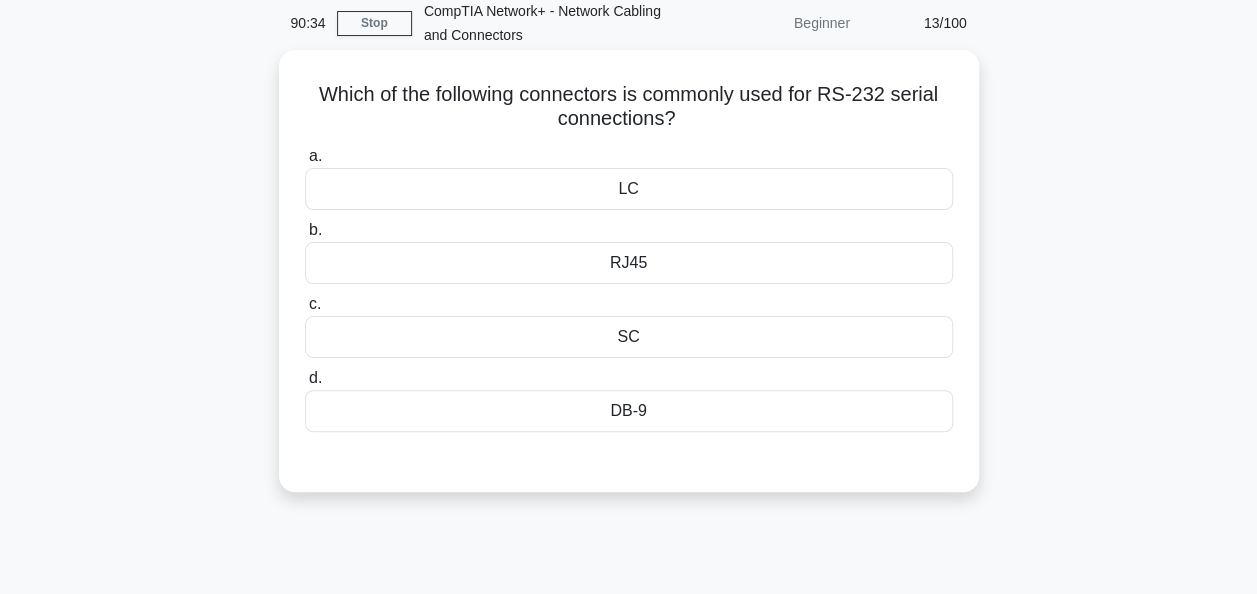 click on "SC" at bounding box center (629, 337) 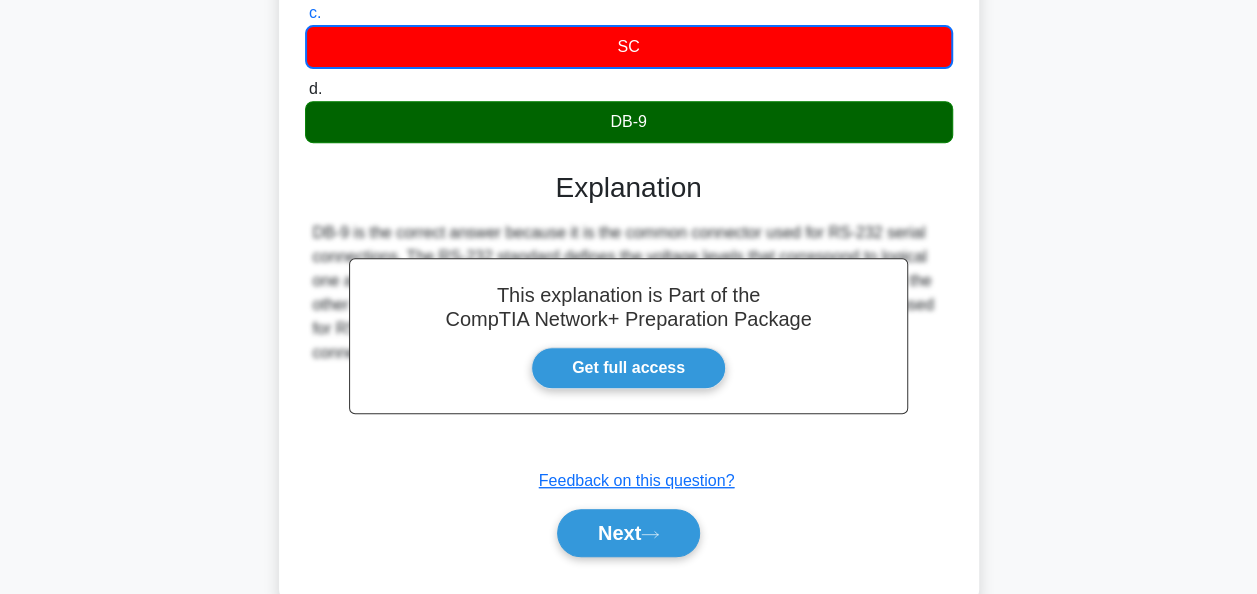 scroll, scrollTop: 486, scrollLeft: 0, axis: vertical 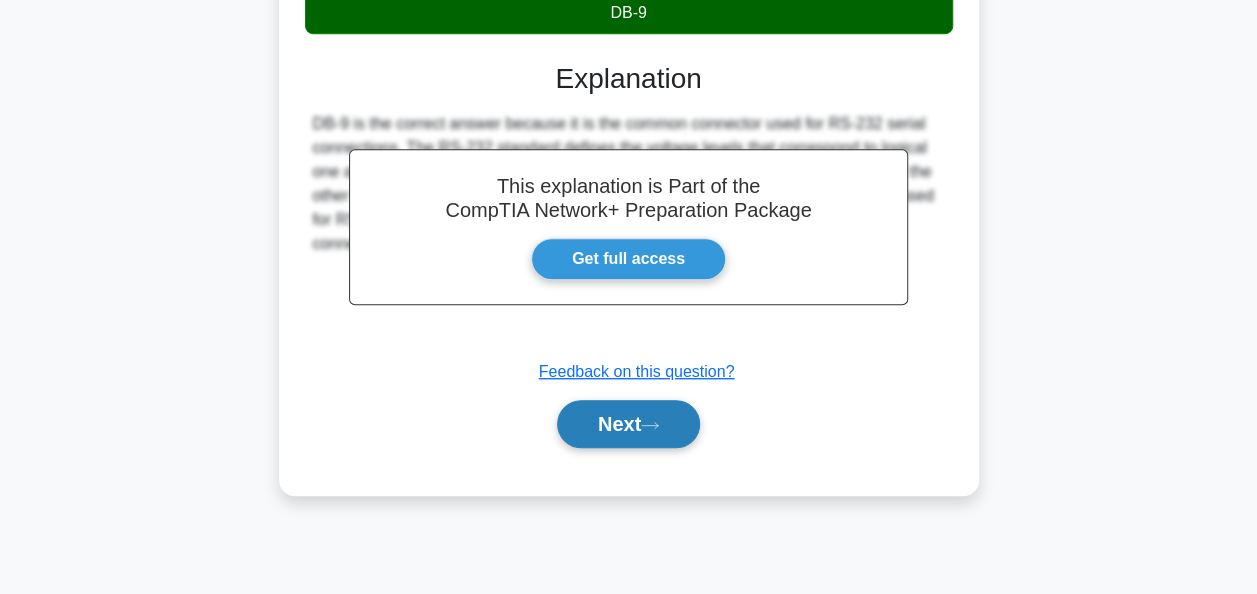 click on "Next" at bounding box center [628, 424] 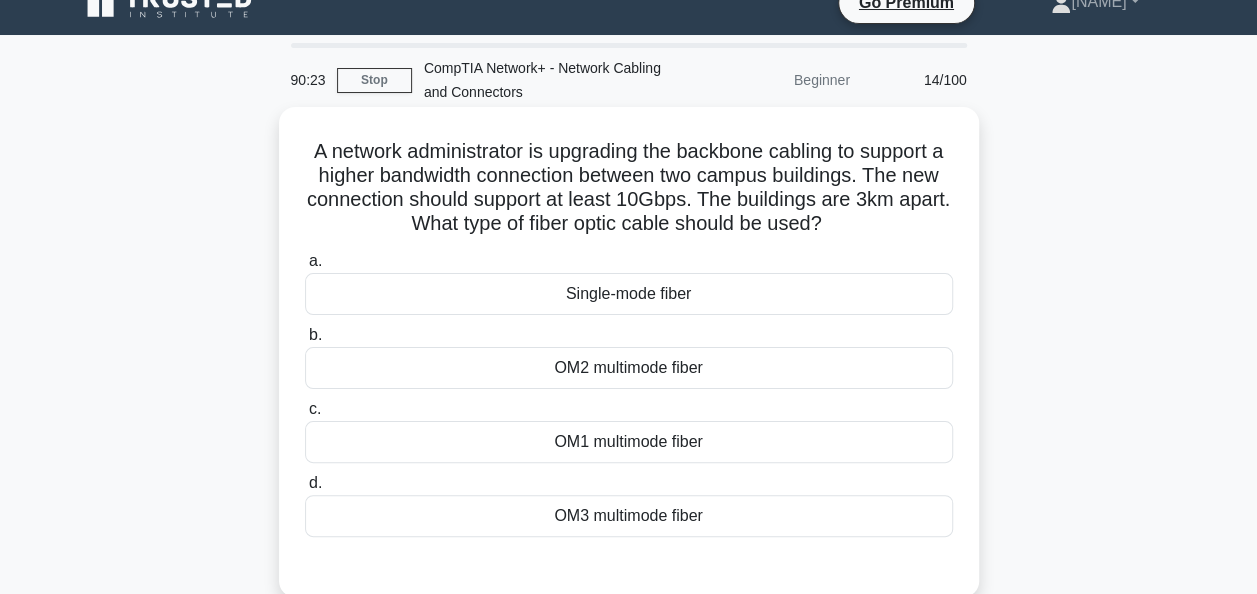 scroll, scrollTop: 0, scrollLeft: 0, axis: both 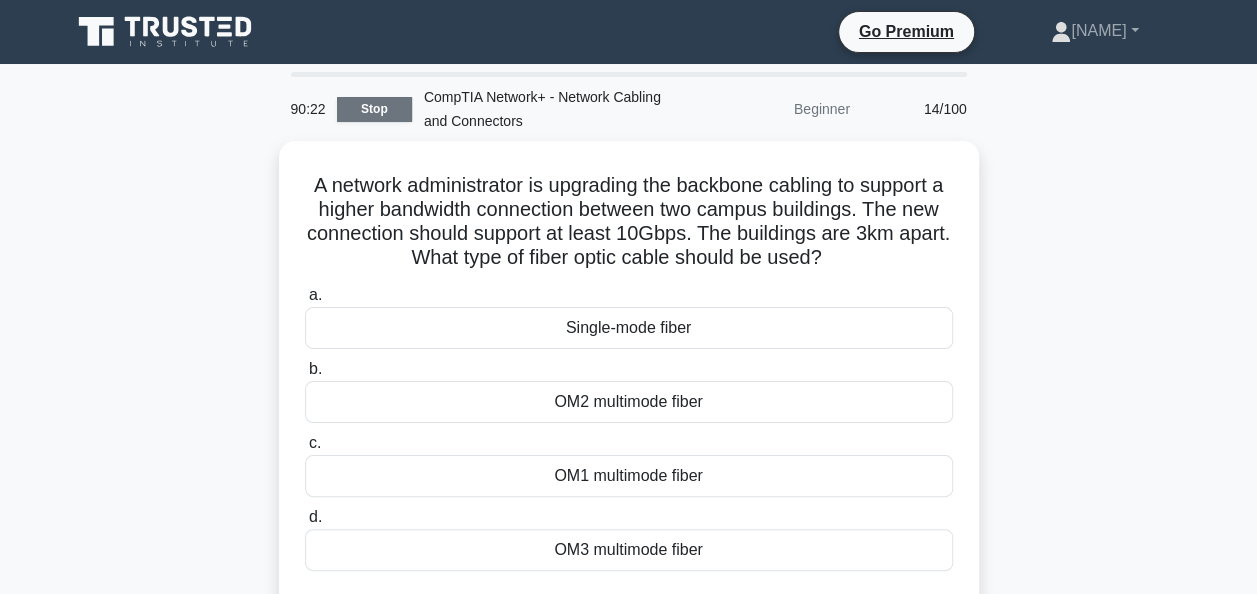click on "Stop" at bounding box center (374, 109) 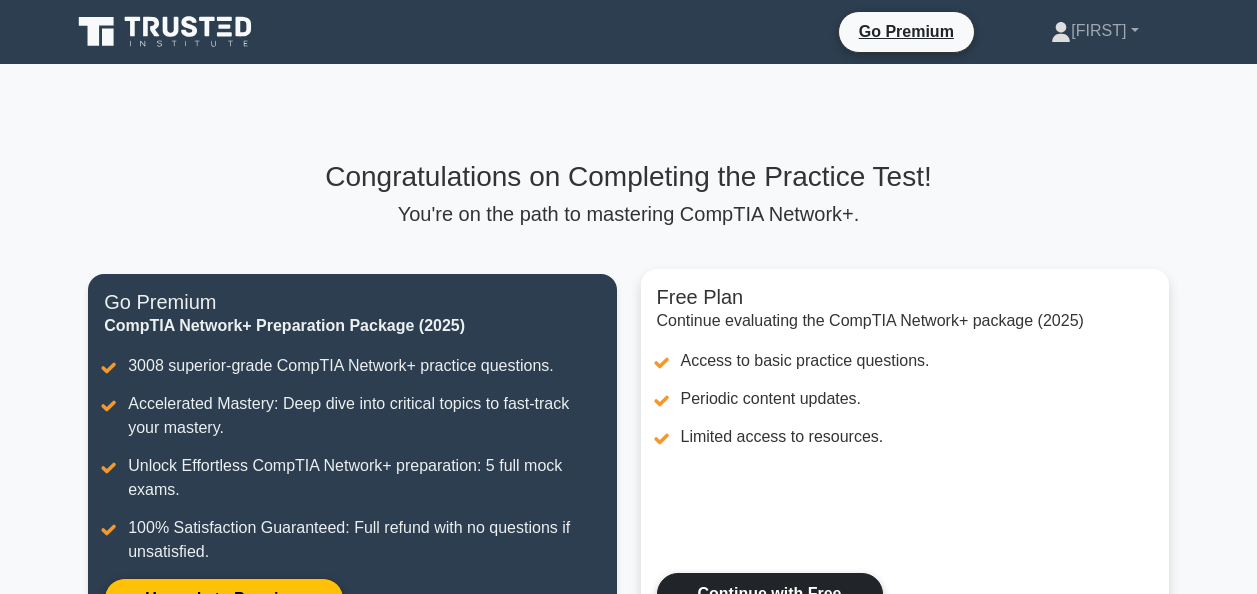 scroll, scrollTop: 382, scrollLeft: 0, axis: vertical 